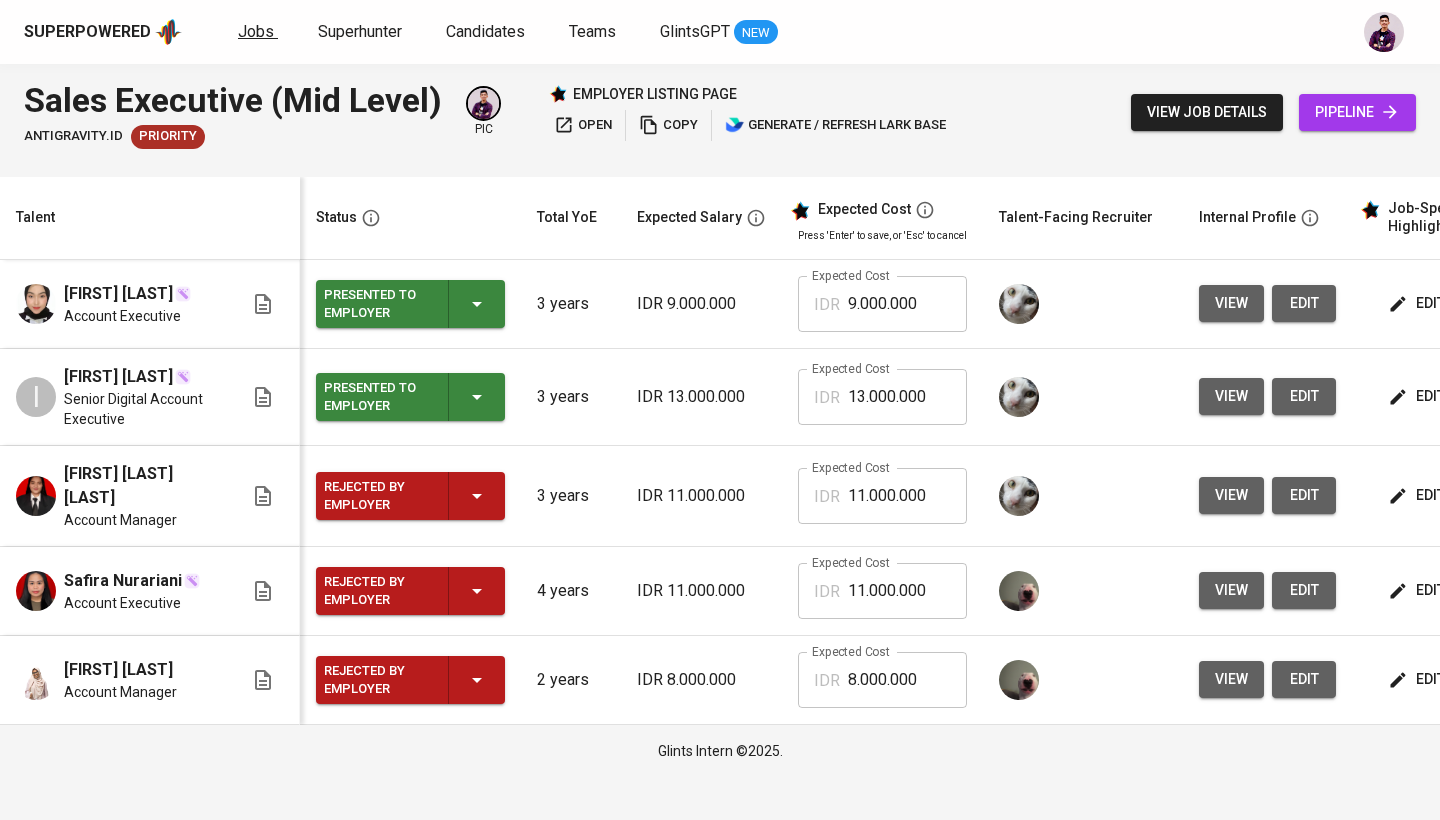 scroll, scrollTop: 0, scrollLeft: 0, axis: both 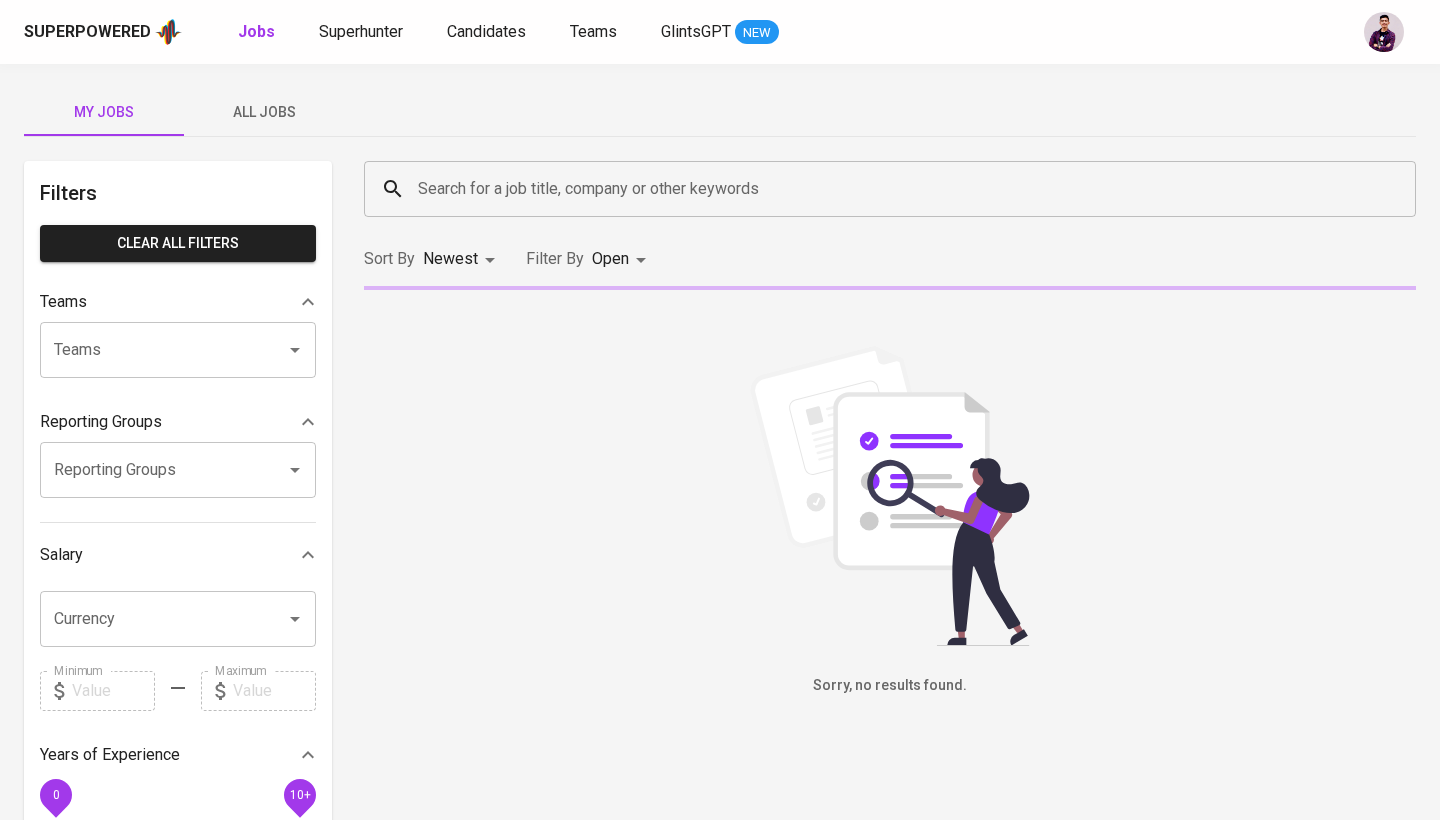 click on "Search for a job title, company or other keywords" at bounding box center [895, 189] 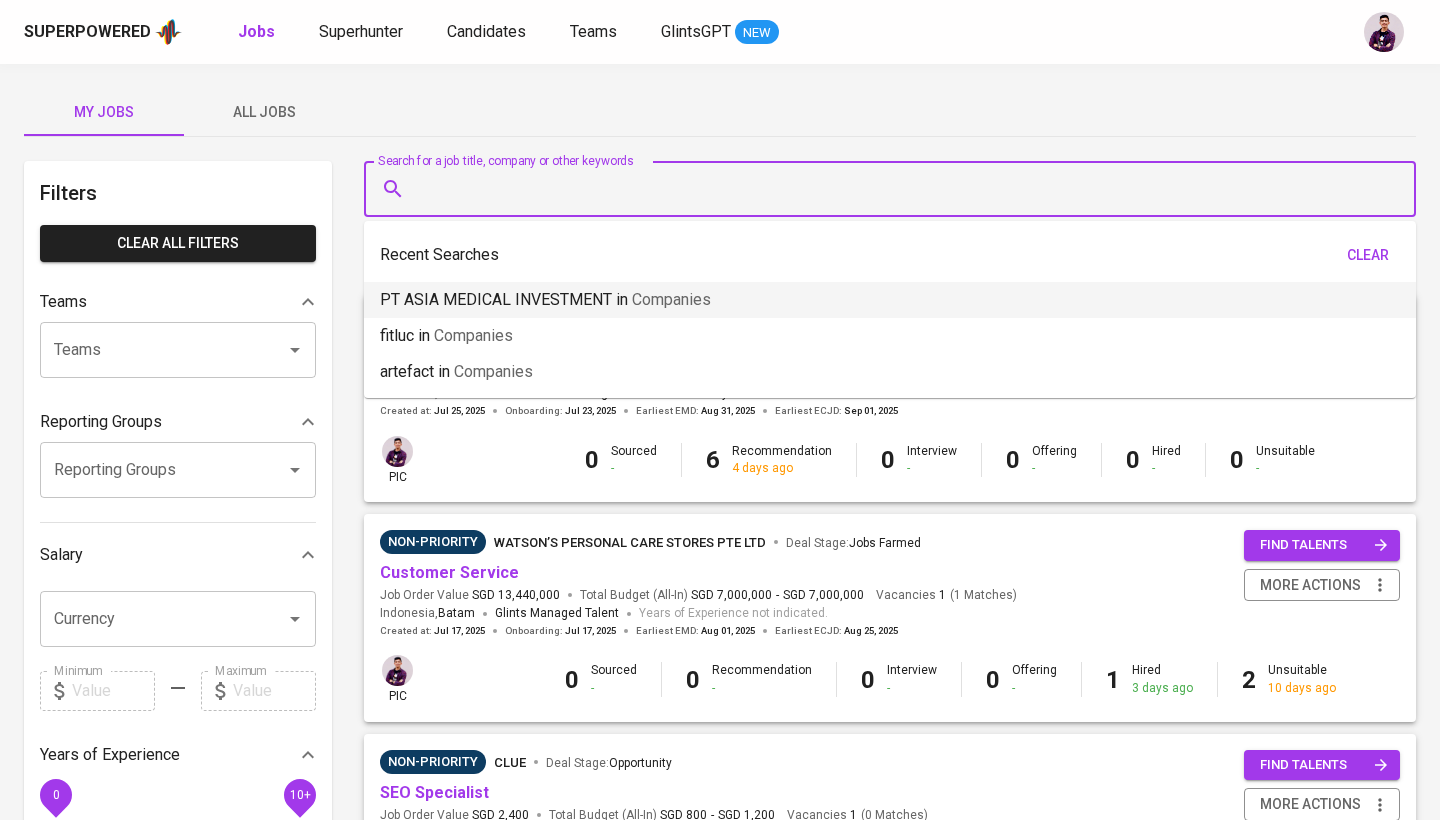 click on "PT ASIA MEDICAL INVESTMENT   in   Companies" at bounding box center [545, 300] 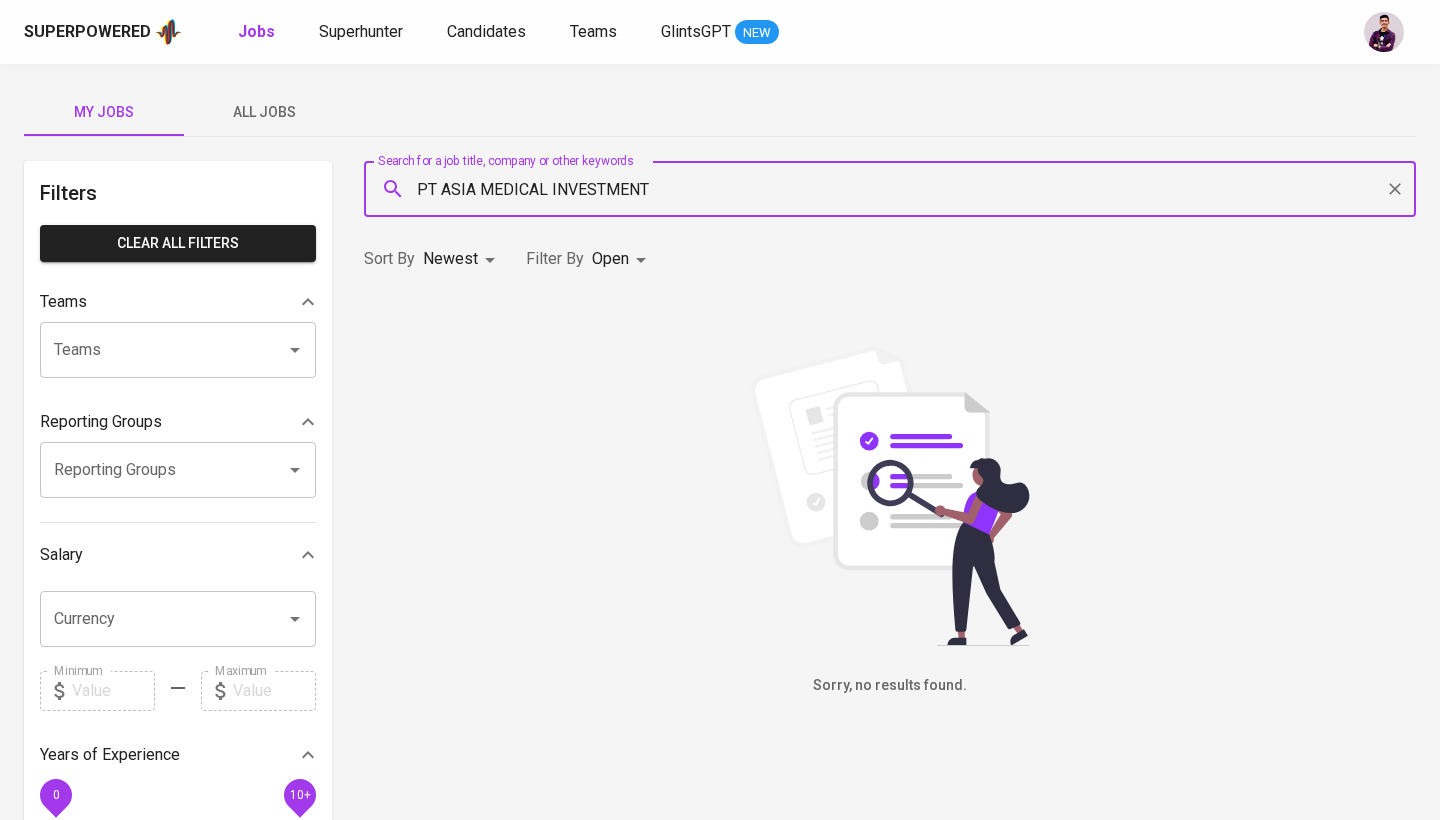 click on "All Jobs" at bounding box center [264, 112] 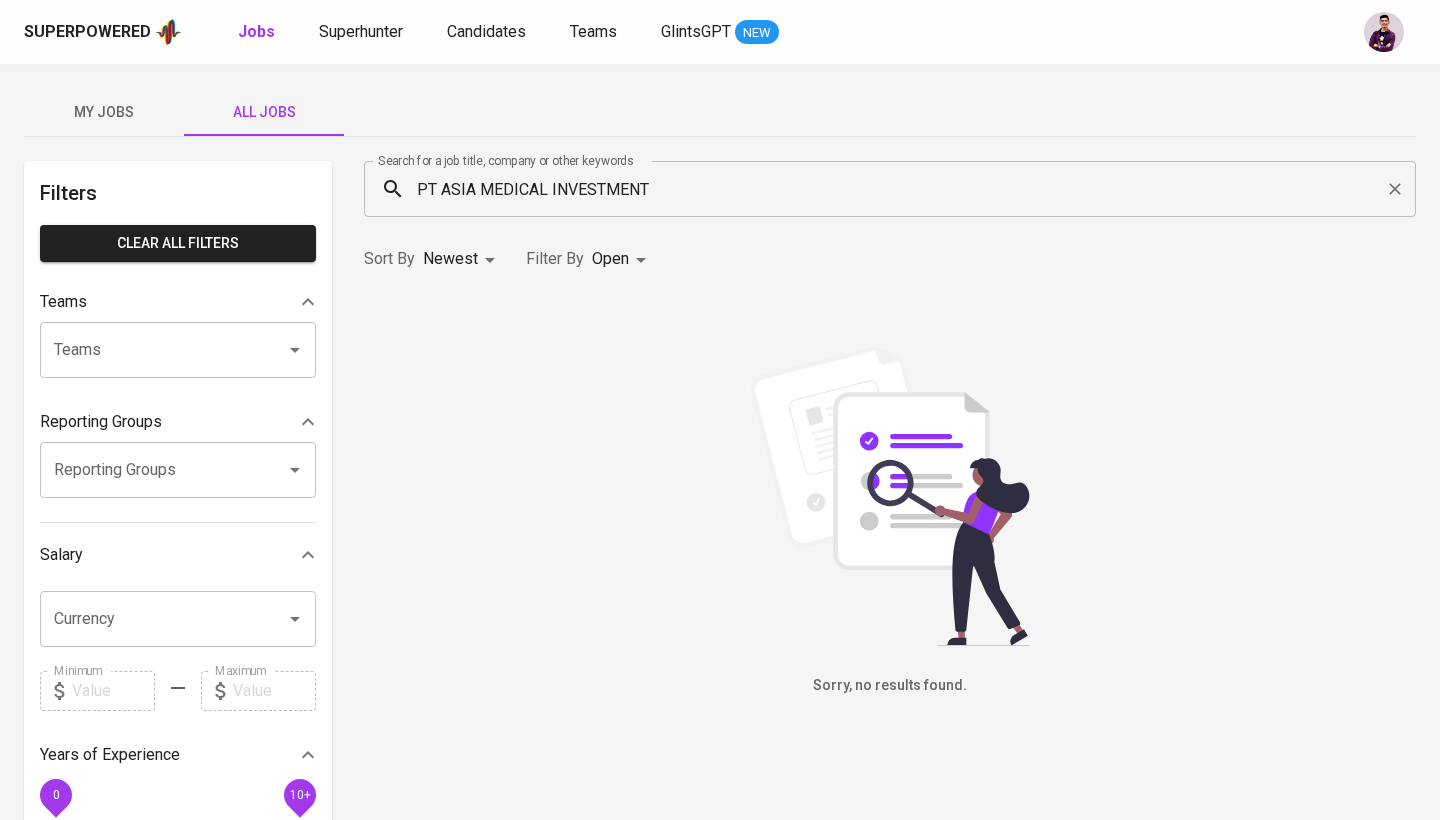 click on "Superpowered Jobs   Superhunter   Candidates   Teams   GlintsGPT   NEW My Jobs All Jobs Filters Clear All filters Teams Teams Teams Reporting Groups Reporting Groups Reporting Groups Salary Currency Currency Minimum Minimum Maximum Maximum Years of Experience 0 10+ Roles Roles Roles Skills Skills Skills Candidates Sourced by me Referred by me Search for a job title, company or other keywords [COMPANY_NAME] Search for a job title, company or other keywords Sort By Newest NEWEST Filter By Open OPEN Sorry, no results found. Glints Intern ©[YEAR].
Superpowered" at bounding box center [720, 682] 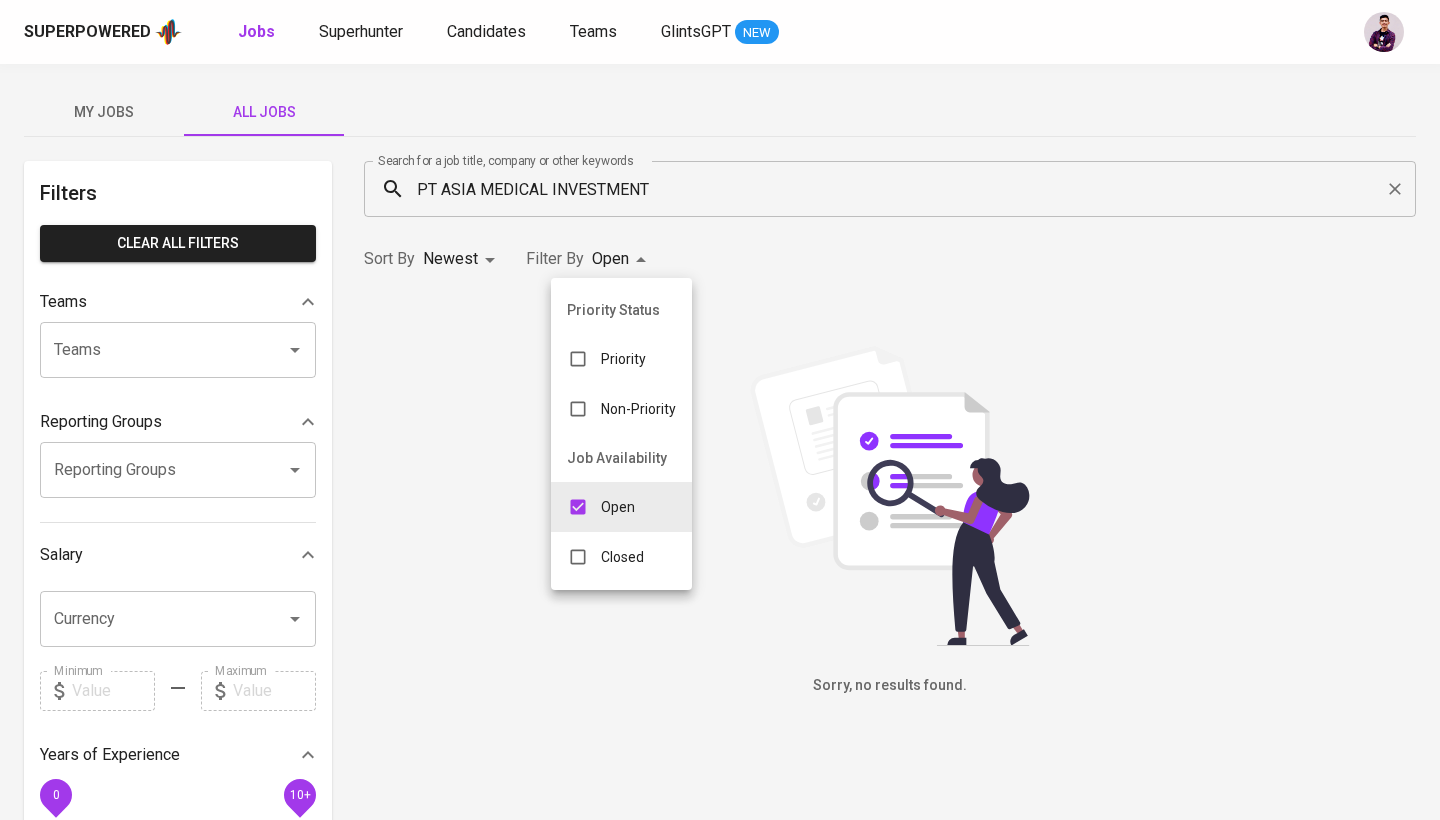 click on "Closed" at bounding box center [622, 557] 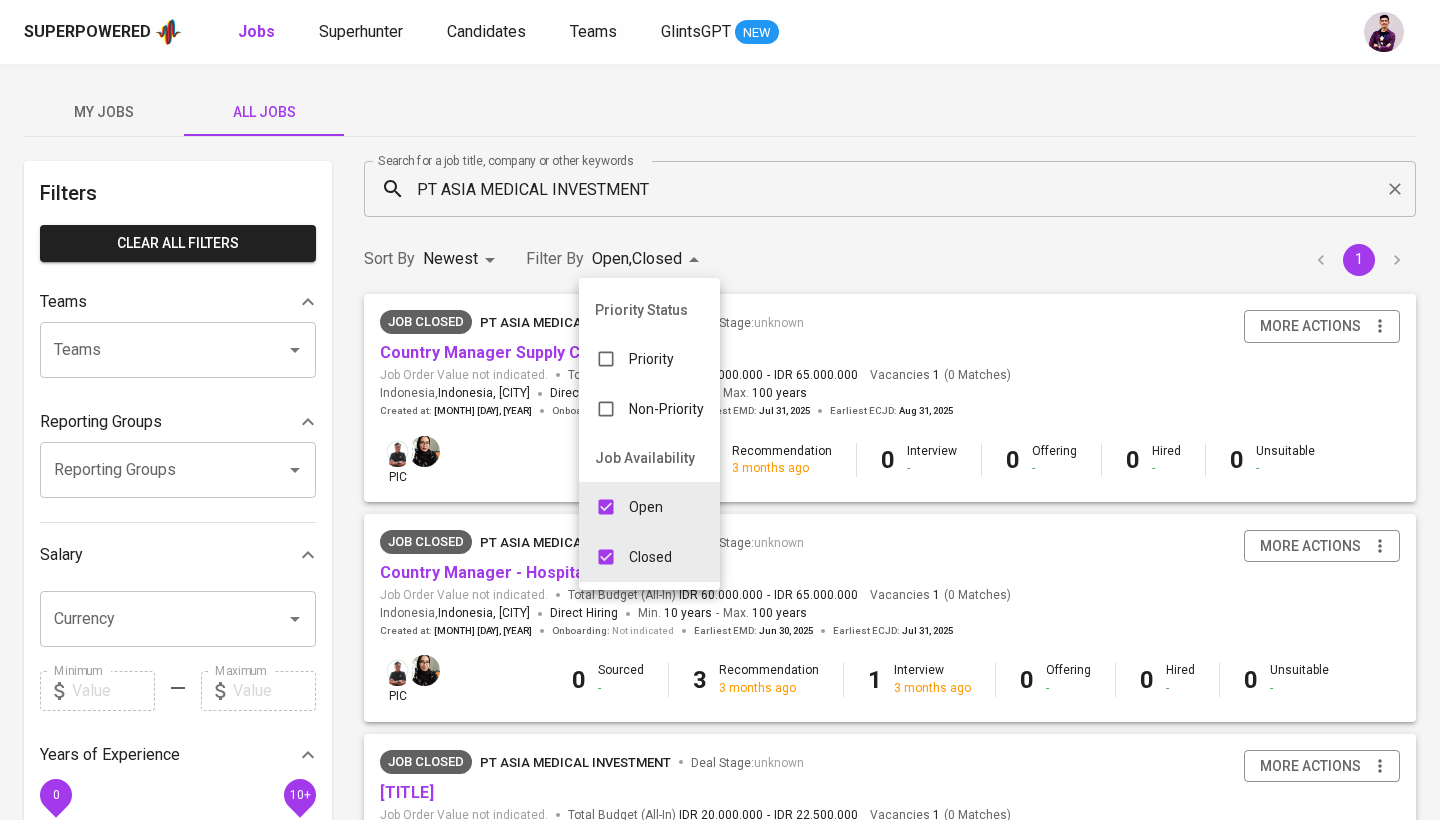 click at bounding box center (720, 410) 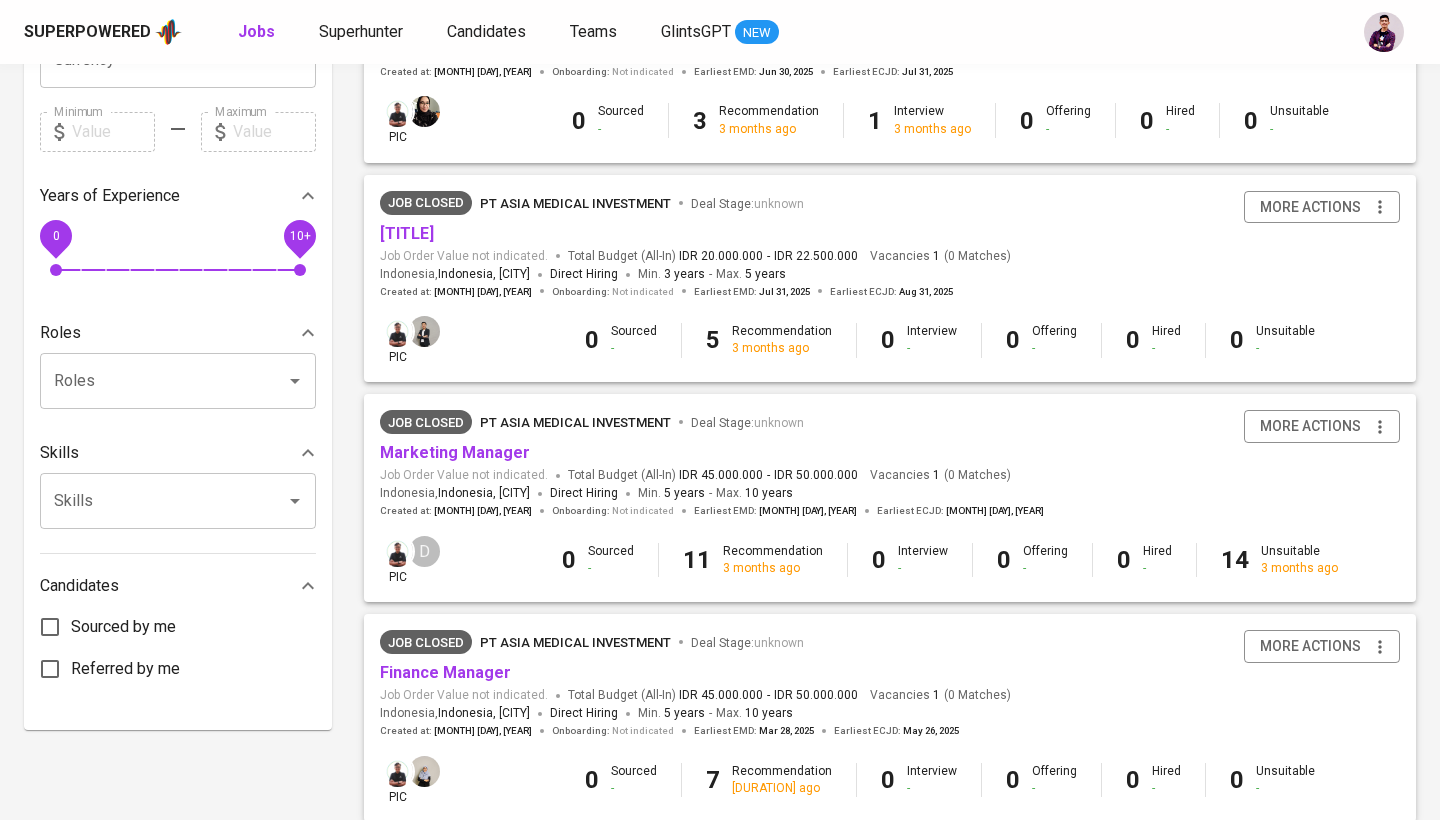 scroll, scrollTop: 559, scrollLeft: 0, axis: vertical 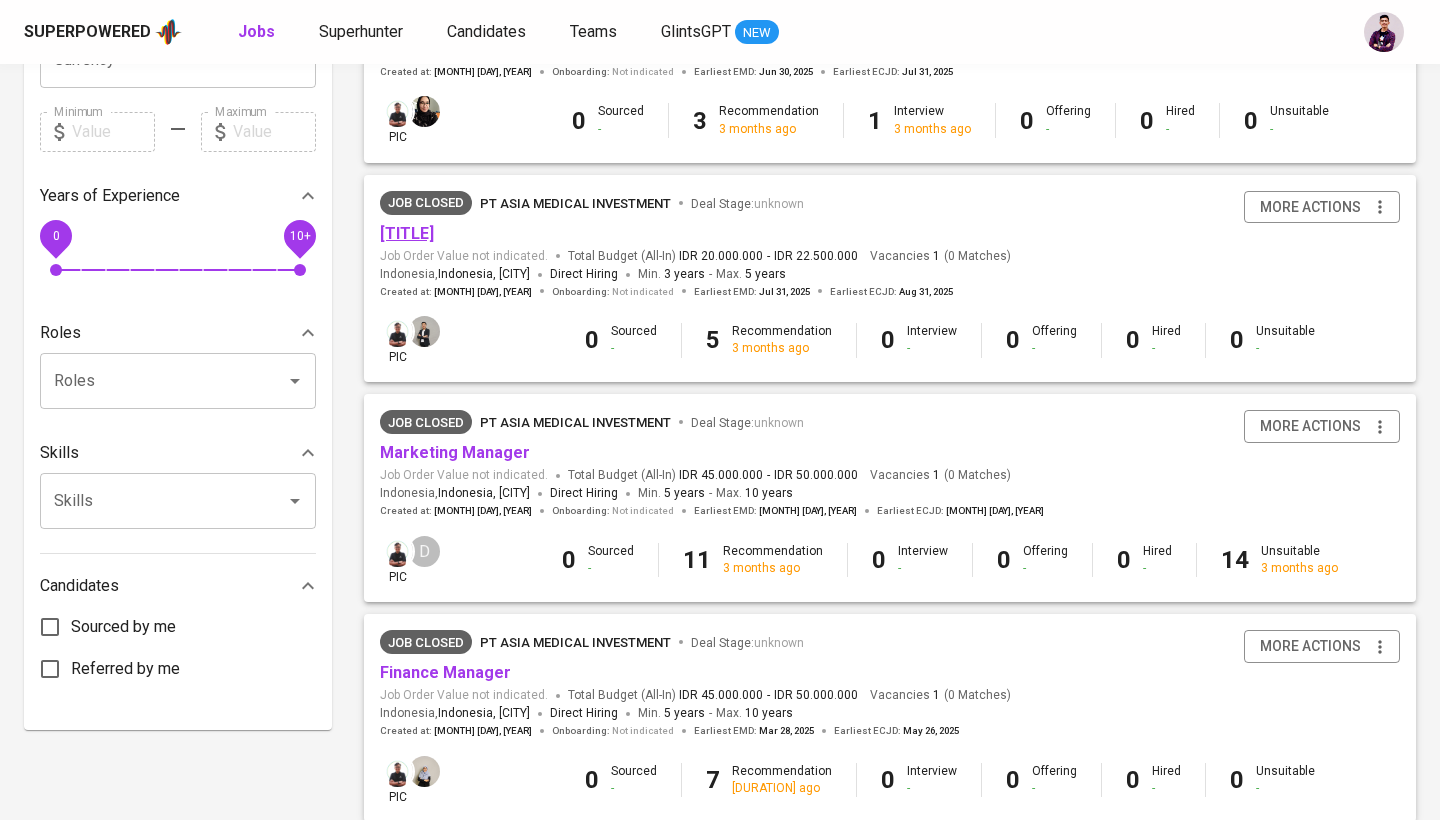 click on "[TITLE]" at bounding box center [407, 233] 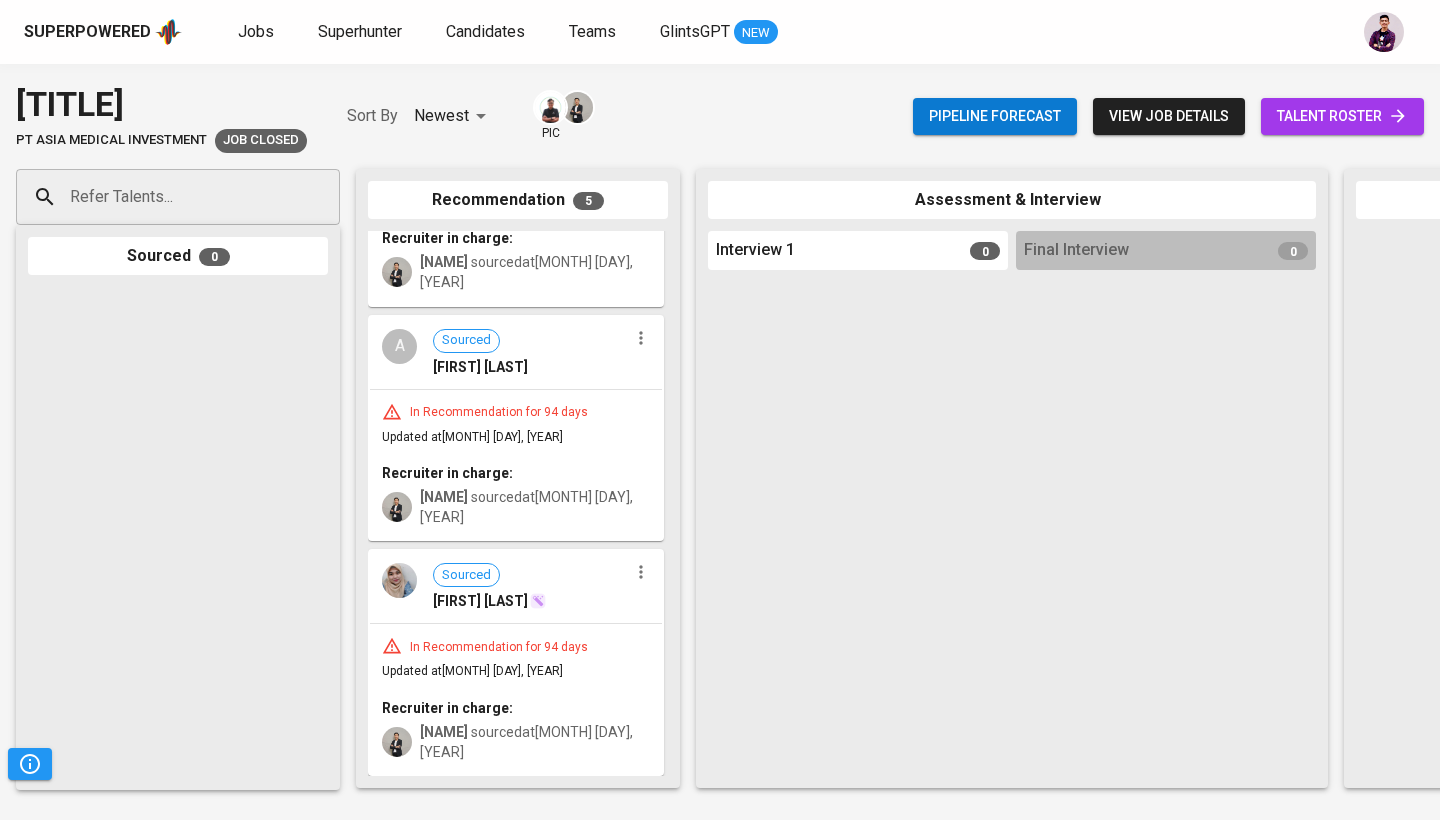 scroll, scrollTop: 878, scrollLeft: 0, axis: vertical 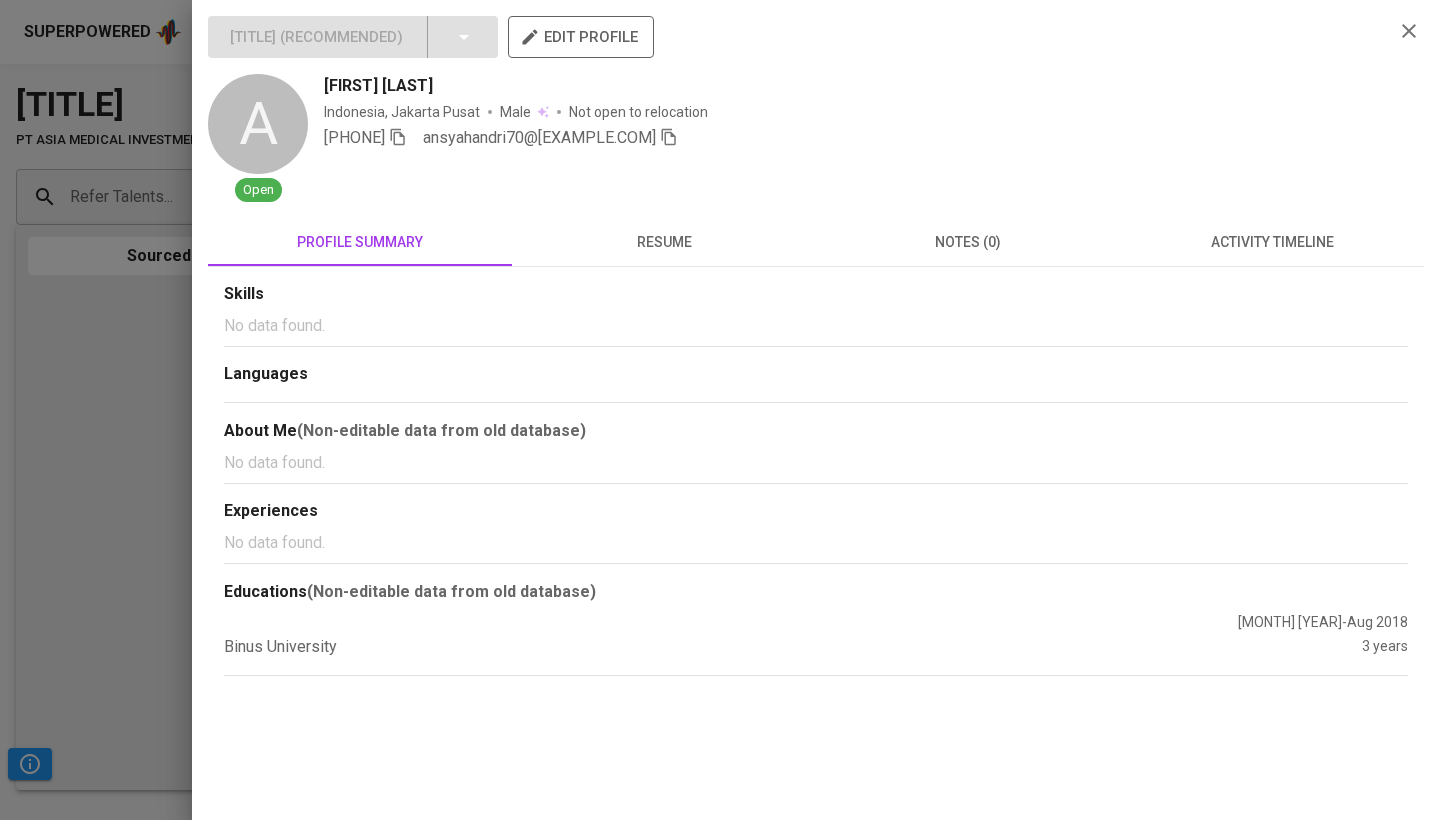 click on "resume" at bounding box center (664, 242) 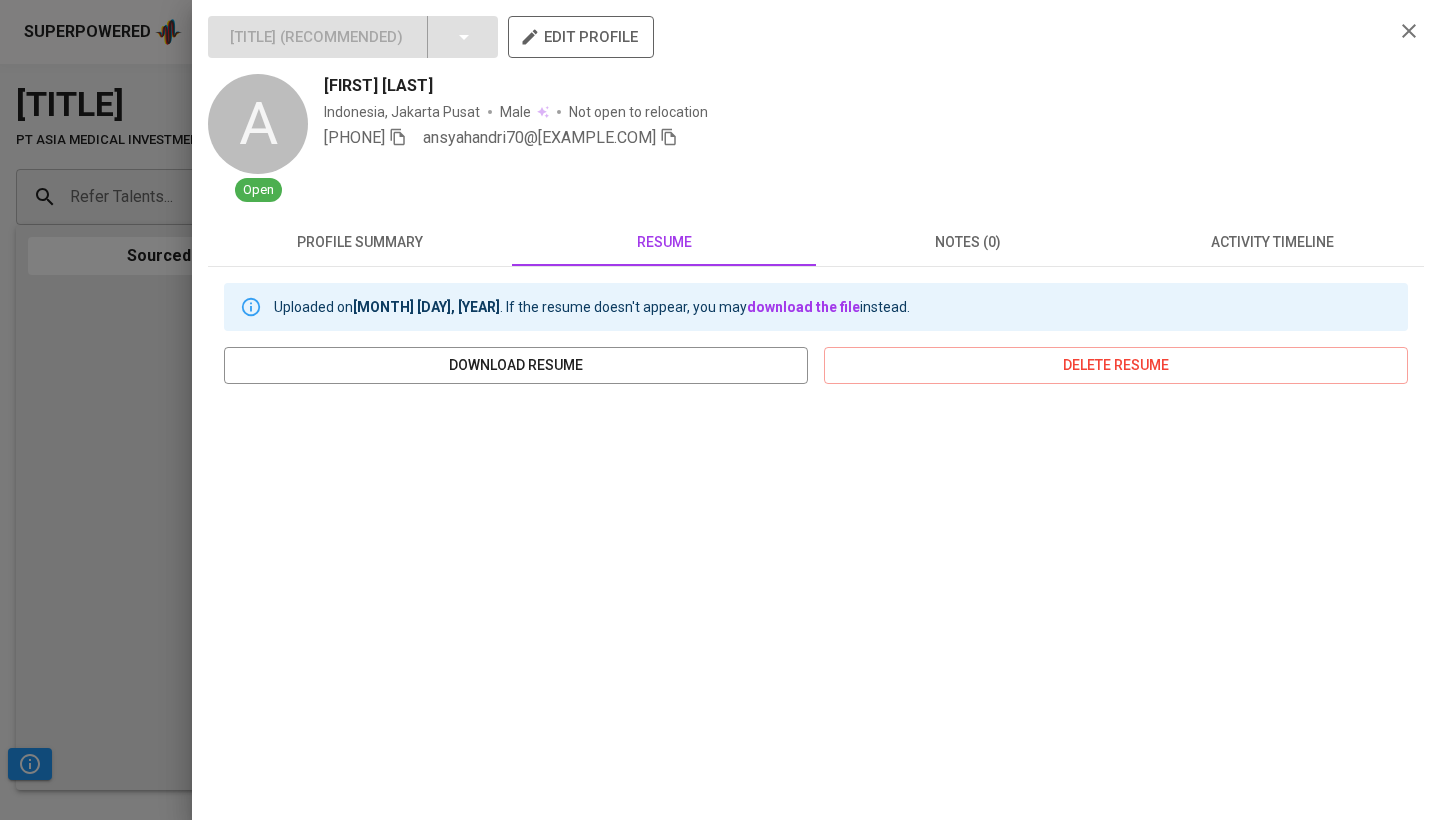 scroll, scrollTop: 109, scrollLeft: 0, axis: vertical 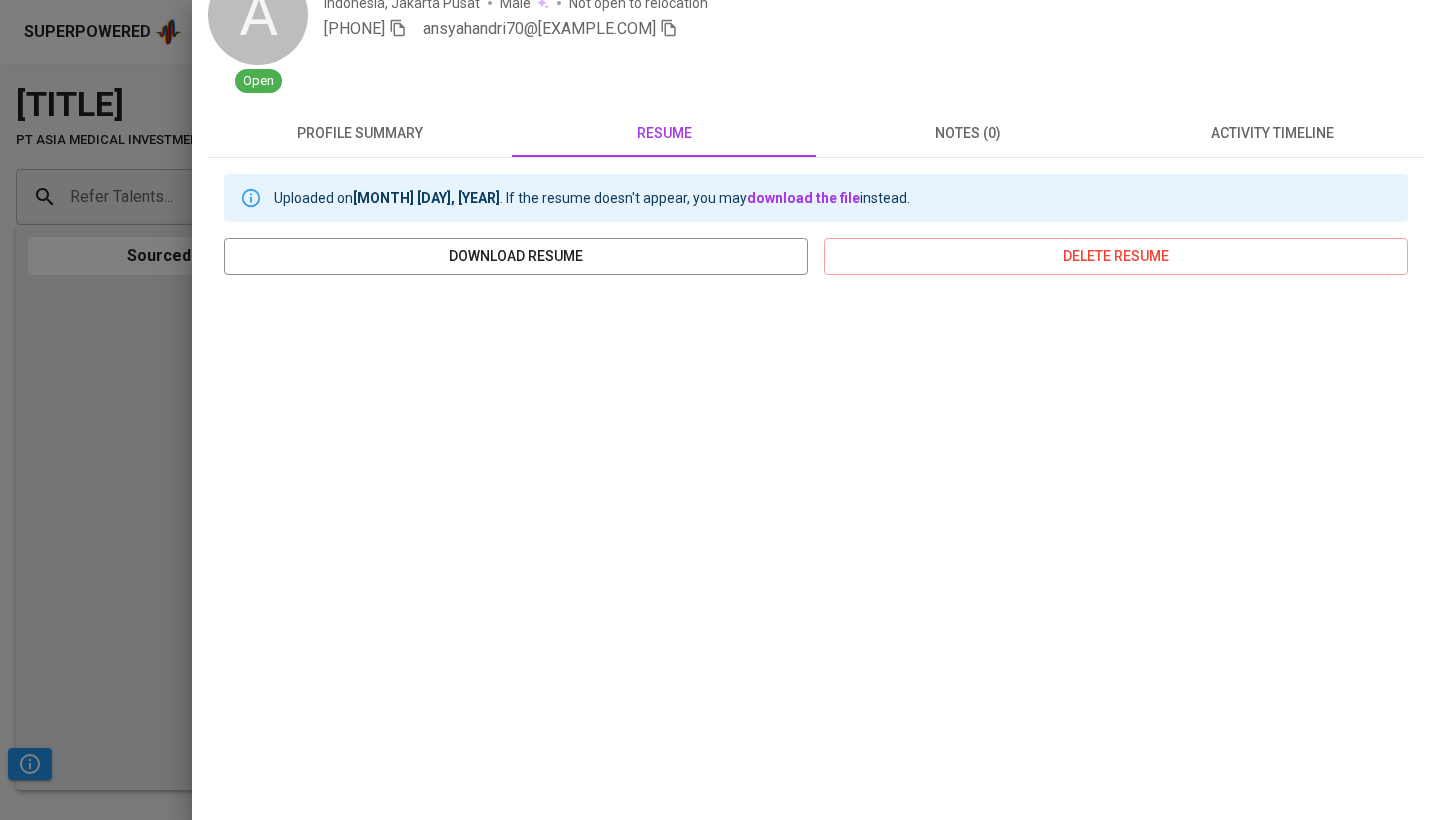 drag, startPoint x: 664, startPoint y: 270, endPoint x: 37, endPoint y: 380, distance: 636.576 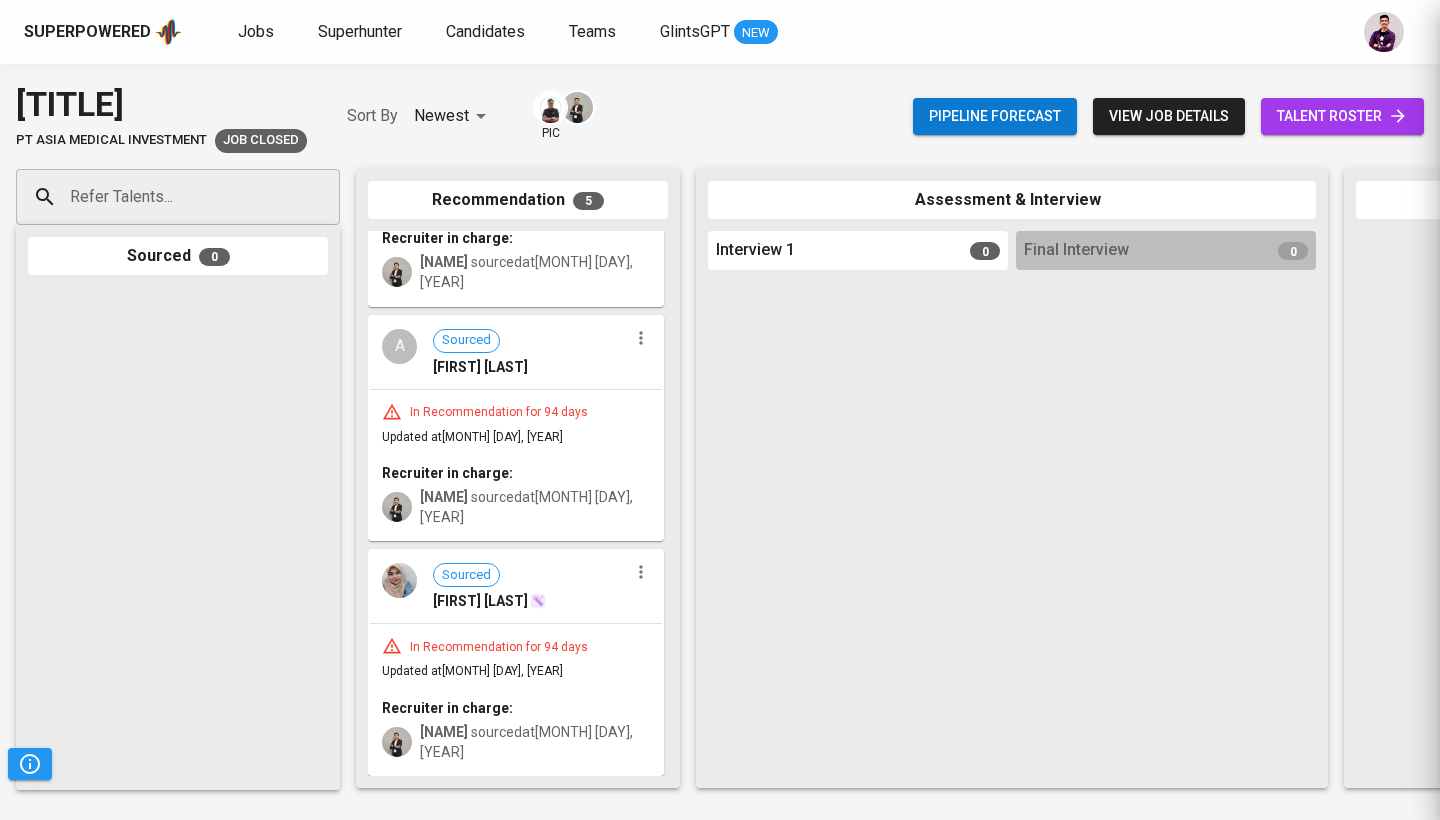 scroll, scrollTop: 0, scrollLeft: 0, axis: both 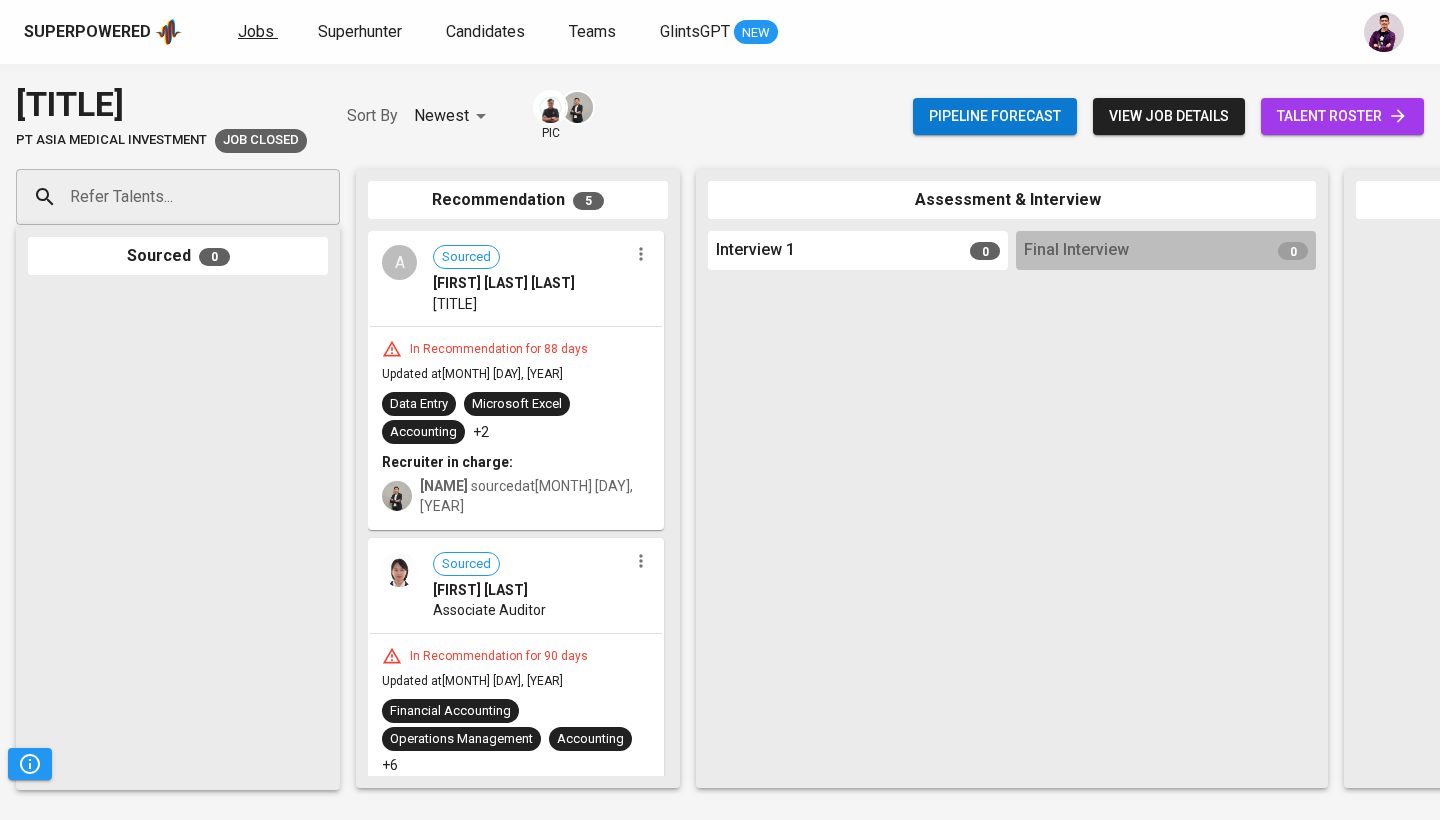 click on "Jobs" at bounding box center (256, 31) 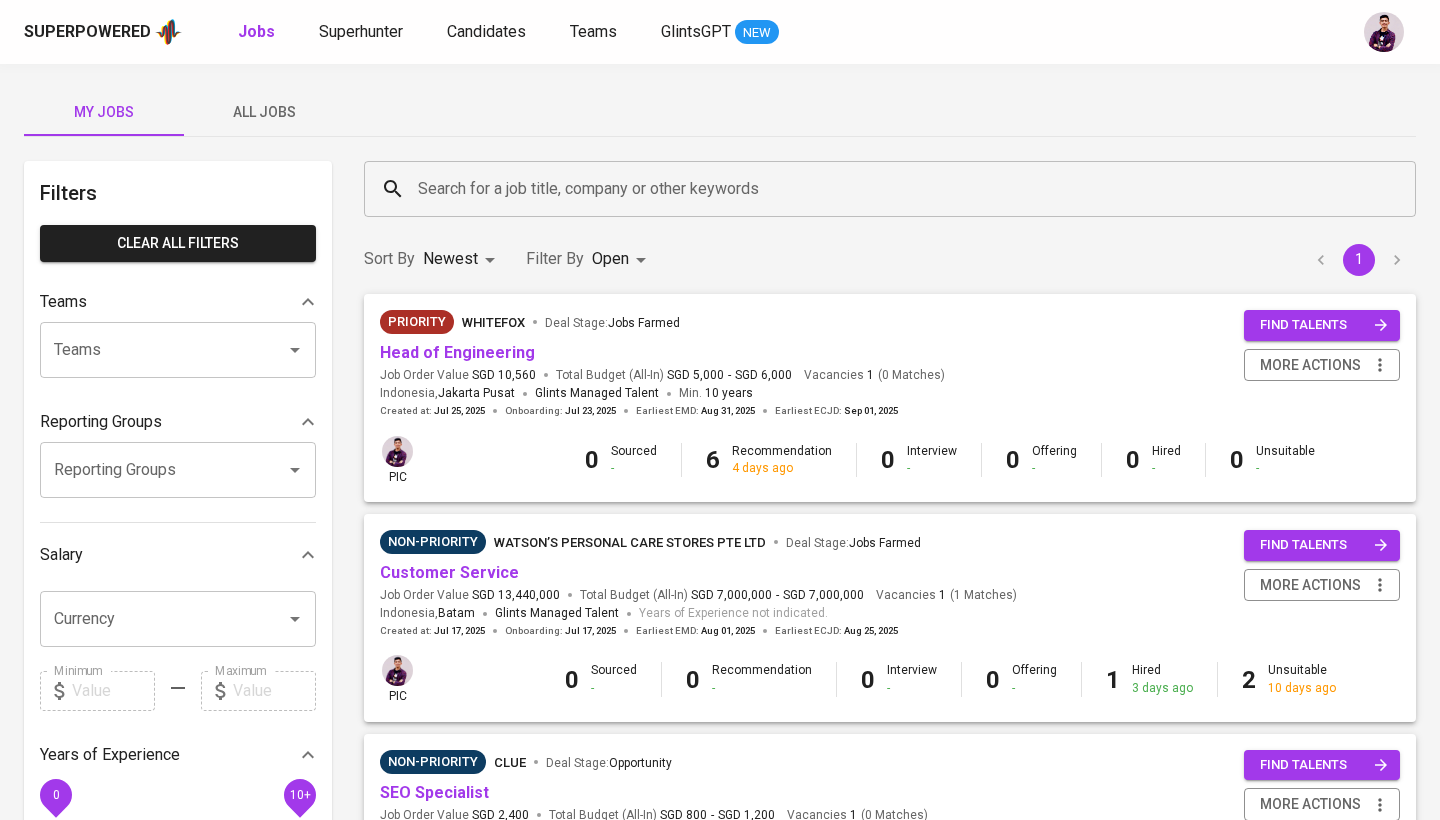 scroll, scrollTop: 0, scrollLeft: 0, axis: both 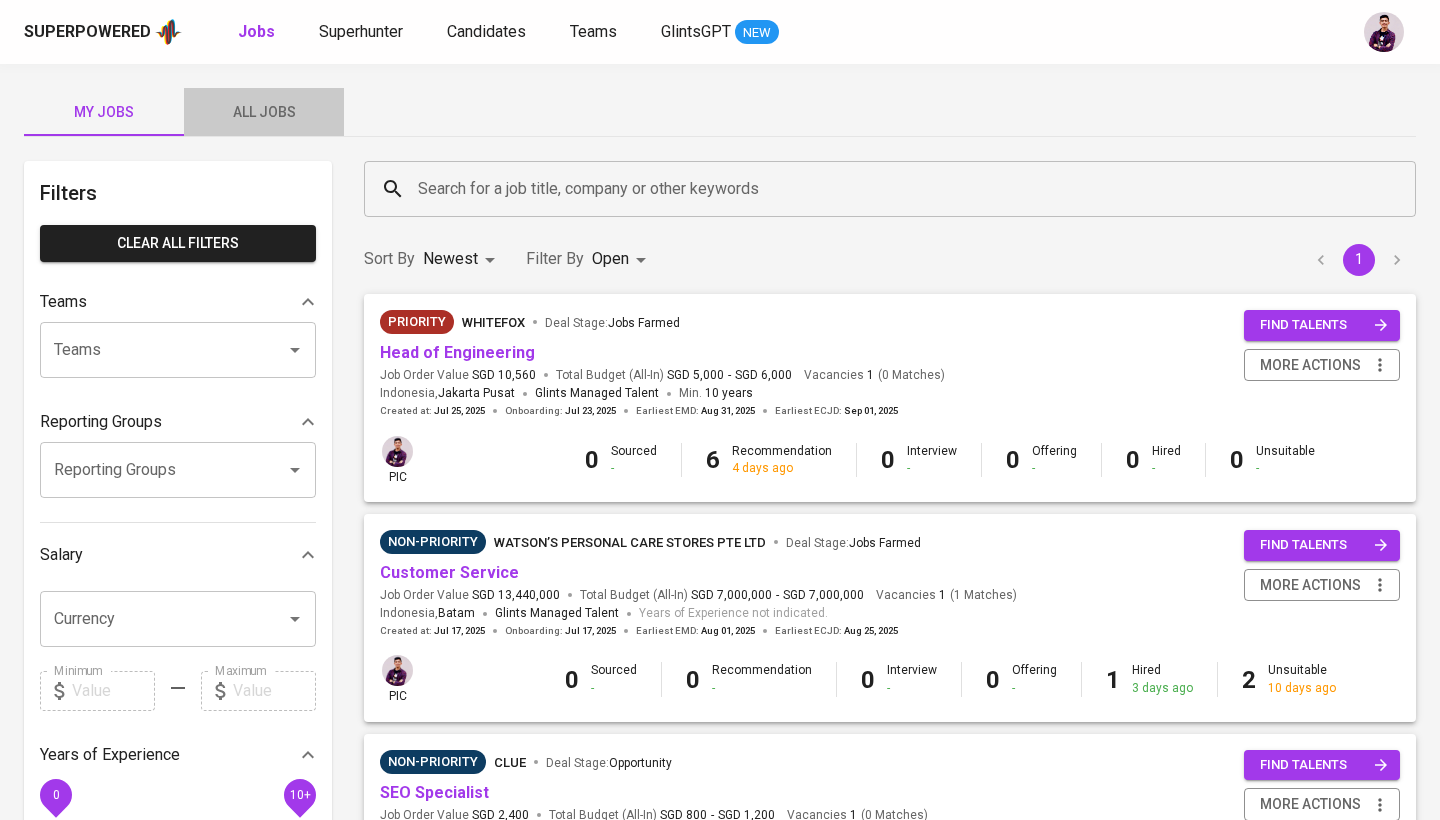 click on "All Jobs" at bounding box center [264, 112] 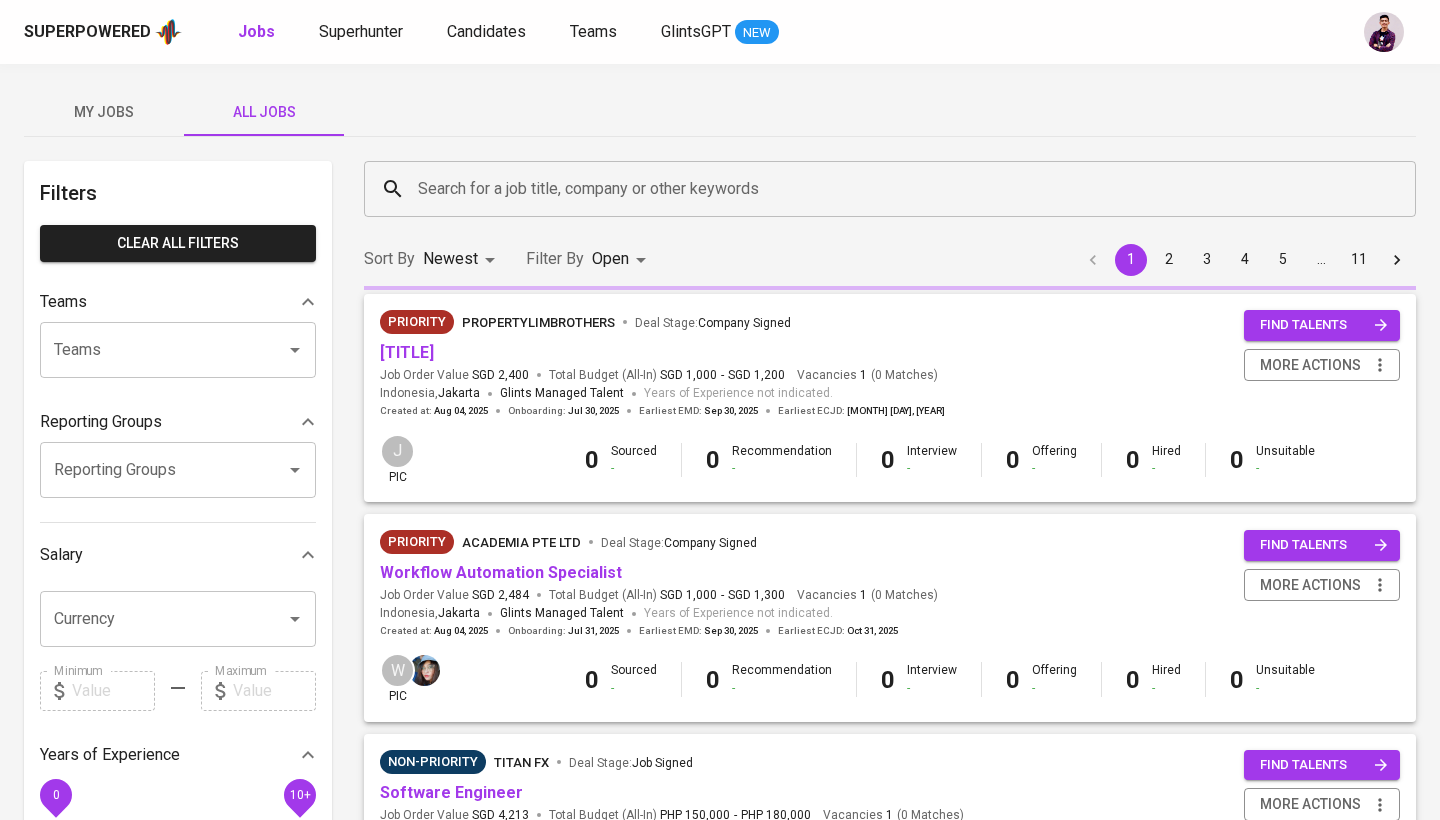 click on "Search for a job title, company or other keywords" at bounding box center [890, 189] 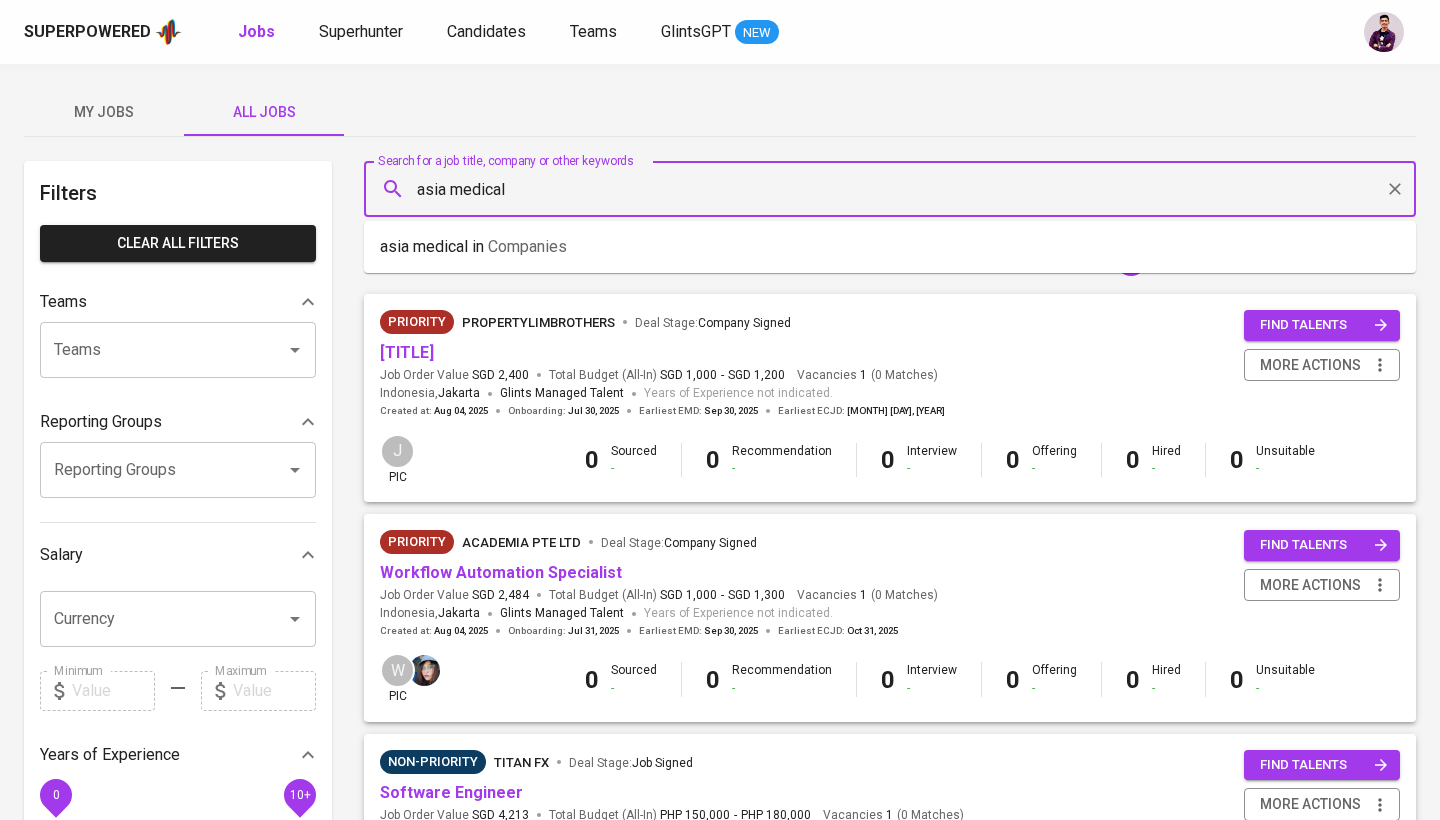 type on "asia medical" 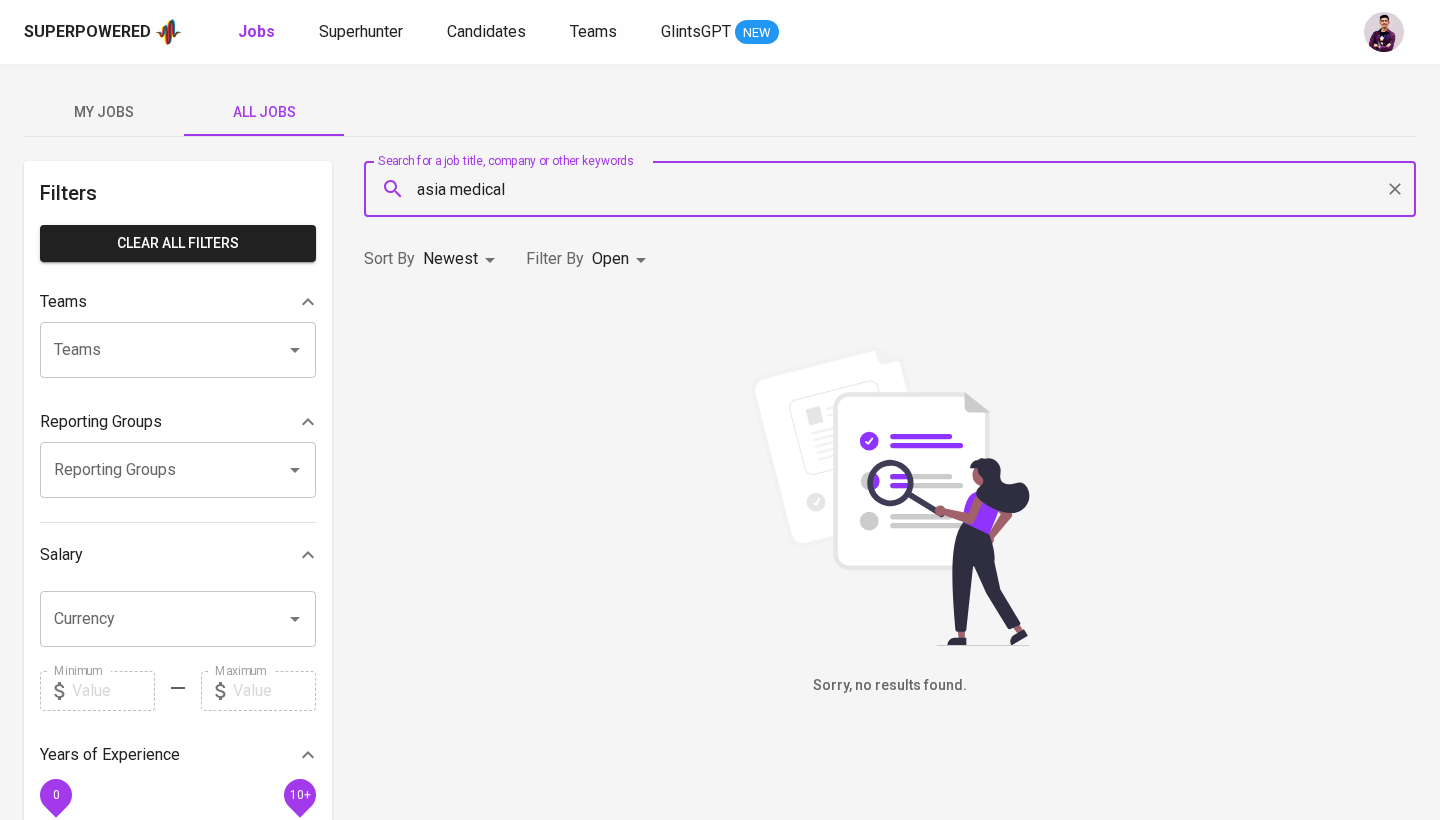 click on "Superpowered Jobs   Superhunter   Candidates   Teams   GlintsGPT   NEW My Jobs All Jobs Filters Clear All filters Teams Teams Teams Reporting Groups Reporting Groups Reporting Groups Salary Currency Currency Minimum Minimum Maximum Maximum Years of Experience 0 10+ Roles Roles Roles Skills Skills Skills Candidates Sourced by me Referred by me Search for a job title, company or other keywords asia medical Search for a job title, company or other keywords Sort By Newest NEWEST Filter By Open OPEN Sorry, no results found. Glints Intern ©2025.
Superpowered" at bounding box center (720, 682) 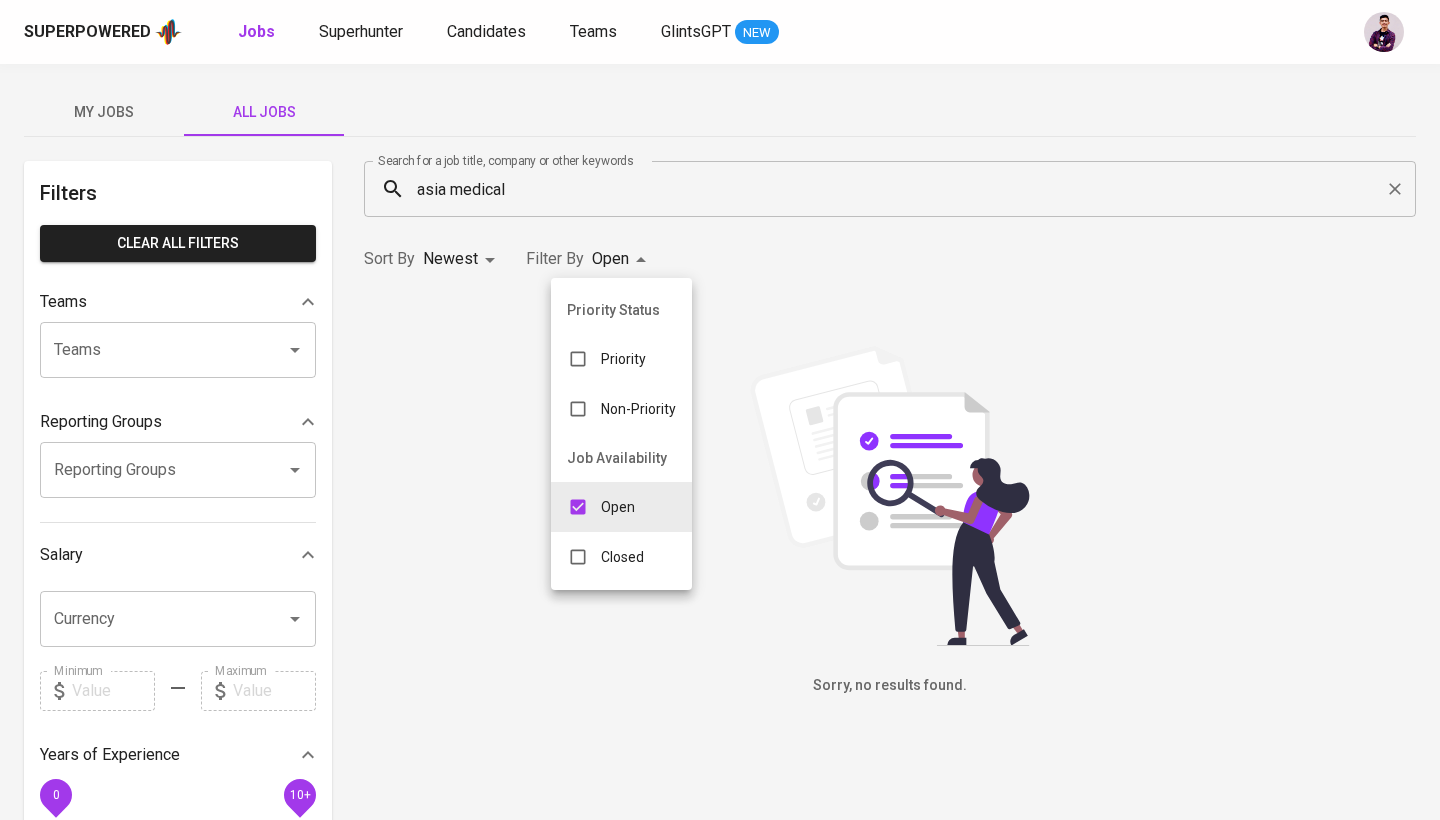 click on "Closed" at bounding box center (605, 557) 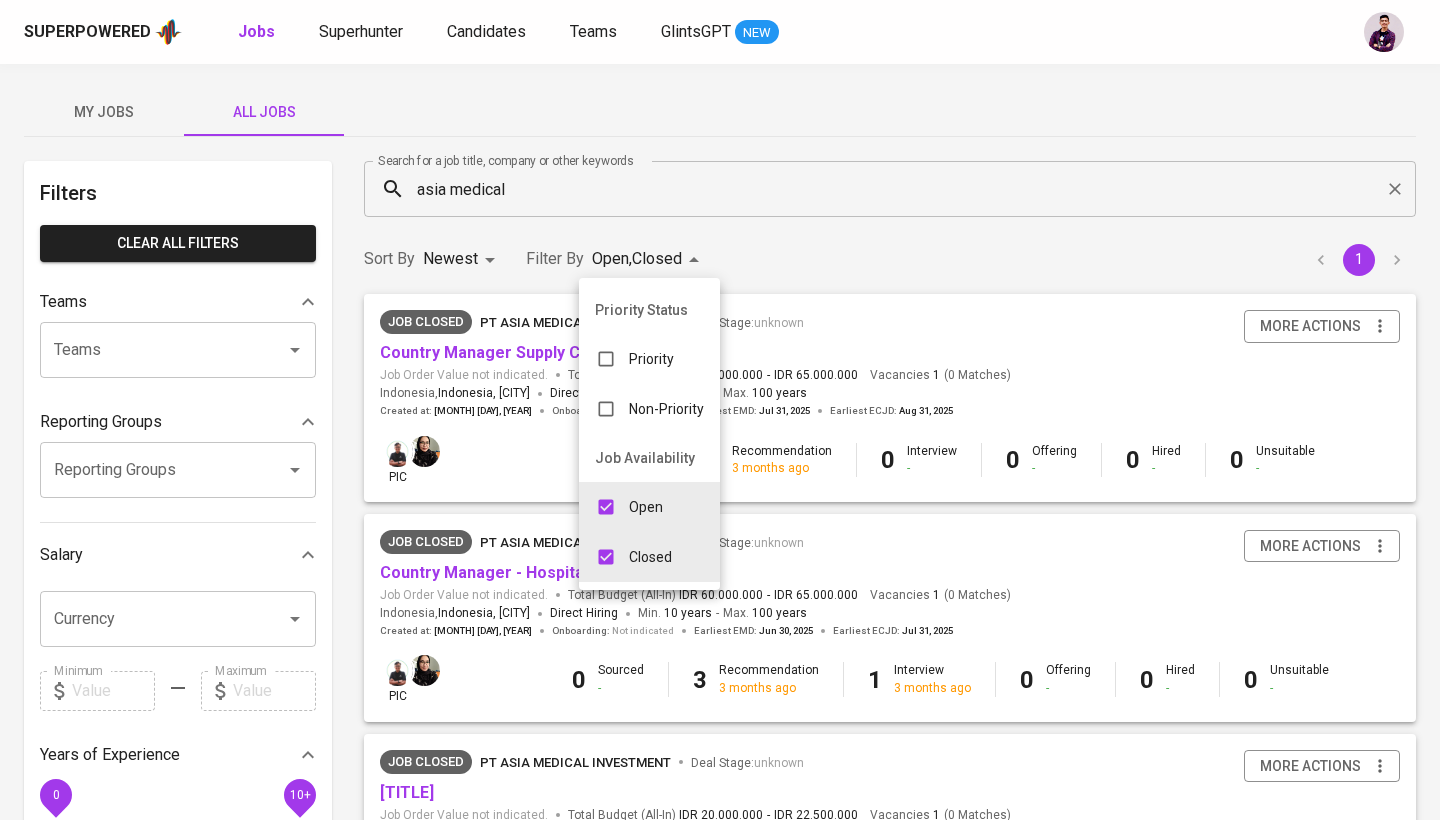 click at bounding box center [720, 410] 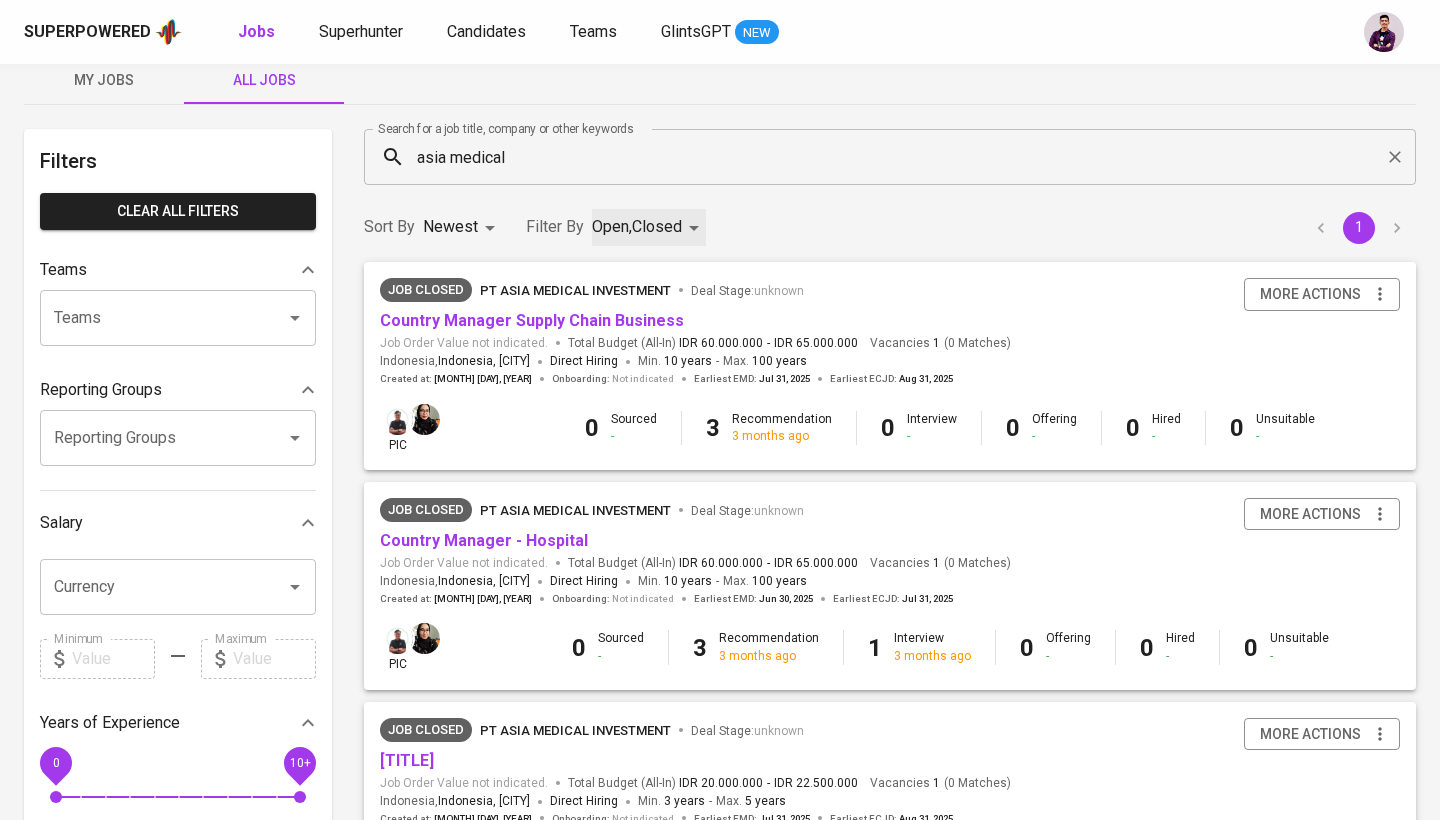 scroll, scrollTop: 2, scrollLeft: 0, axis: vertical 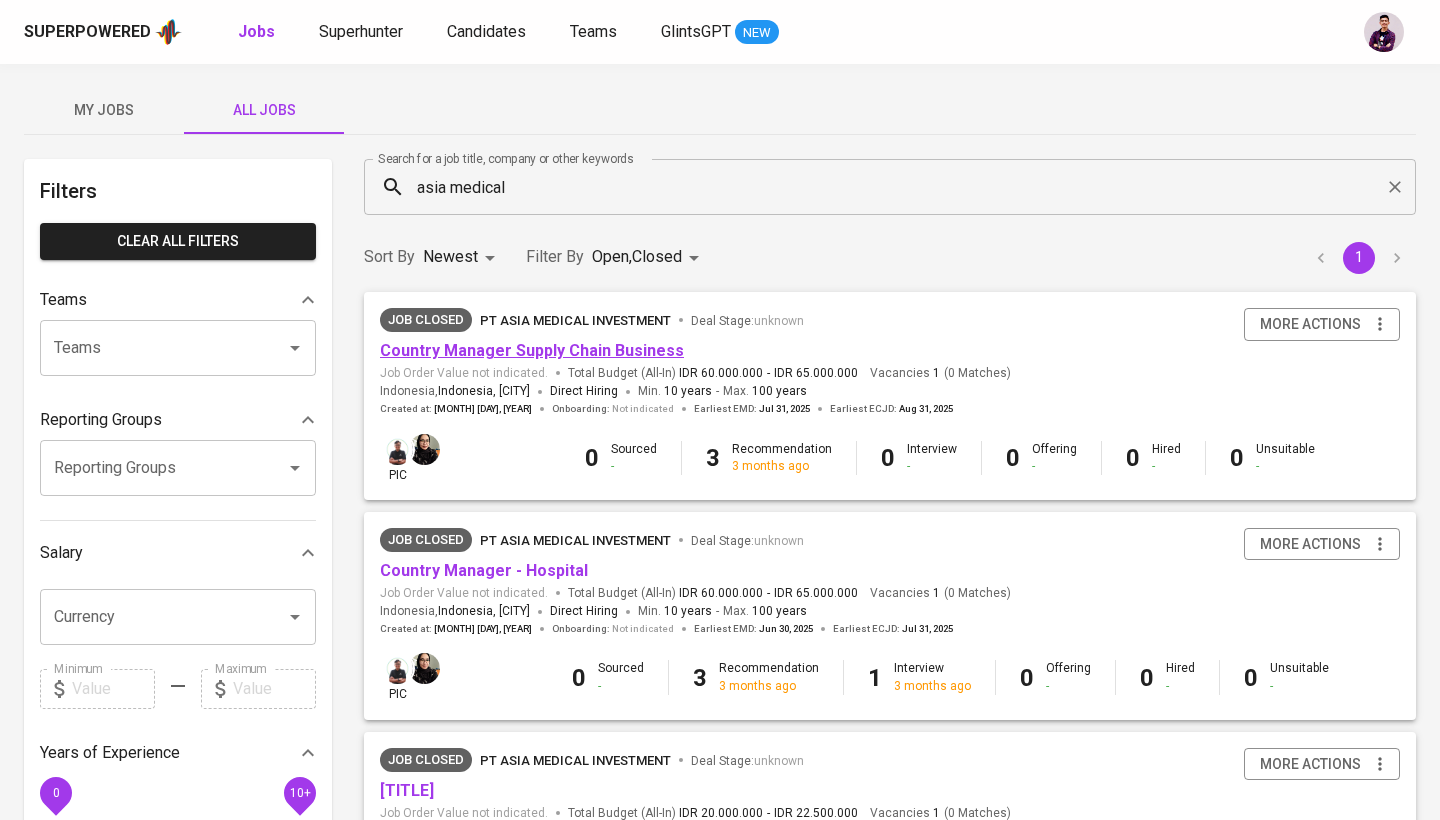 click on "Country Manager Supply Chain Business" at bounding box center (532, 350) 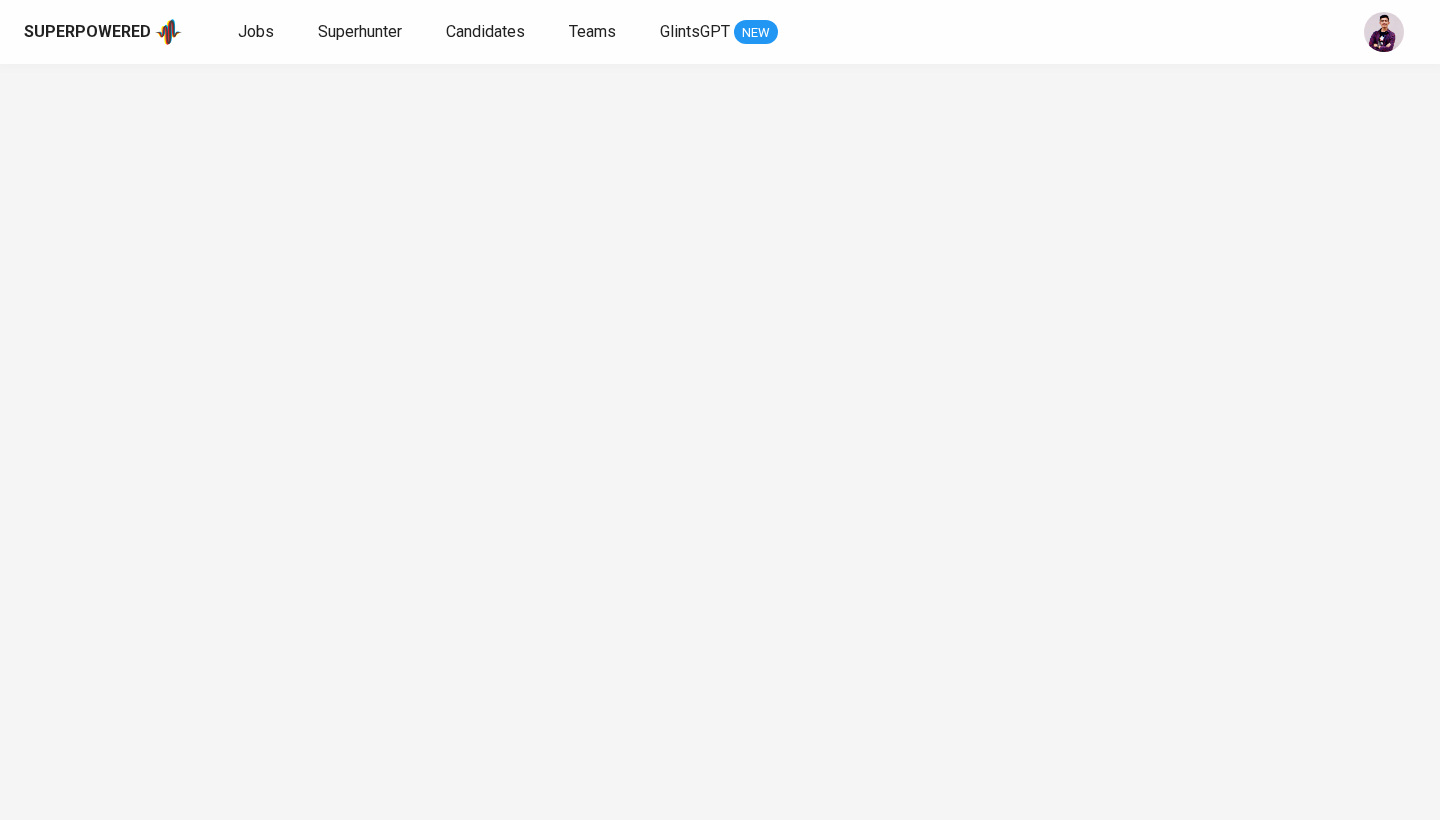 scroll, scrollTop: 0, scrollLeft: 0, axis: both 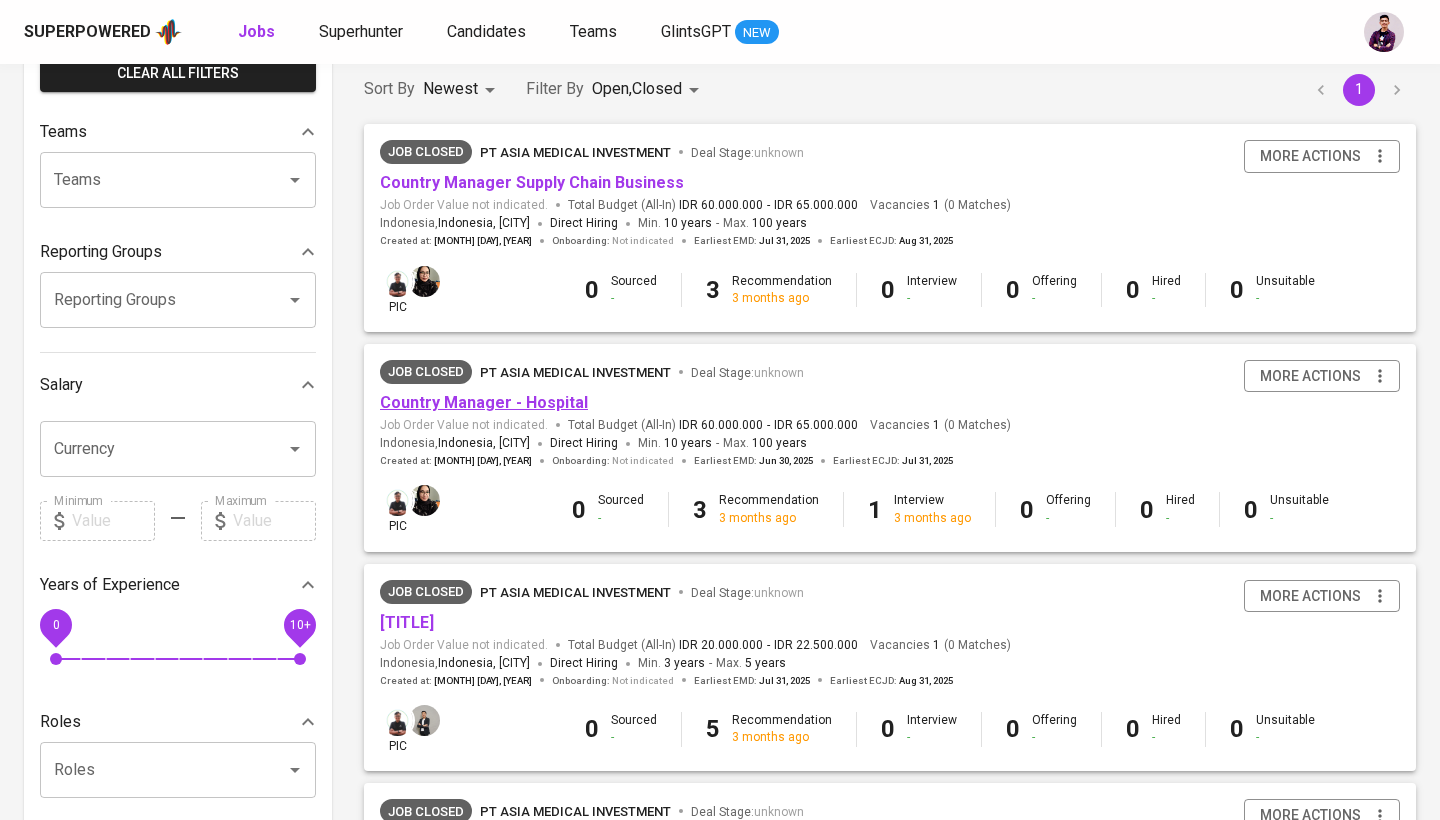 click on "Country Manager - Hospital" at bounding box center [484, 402] 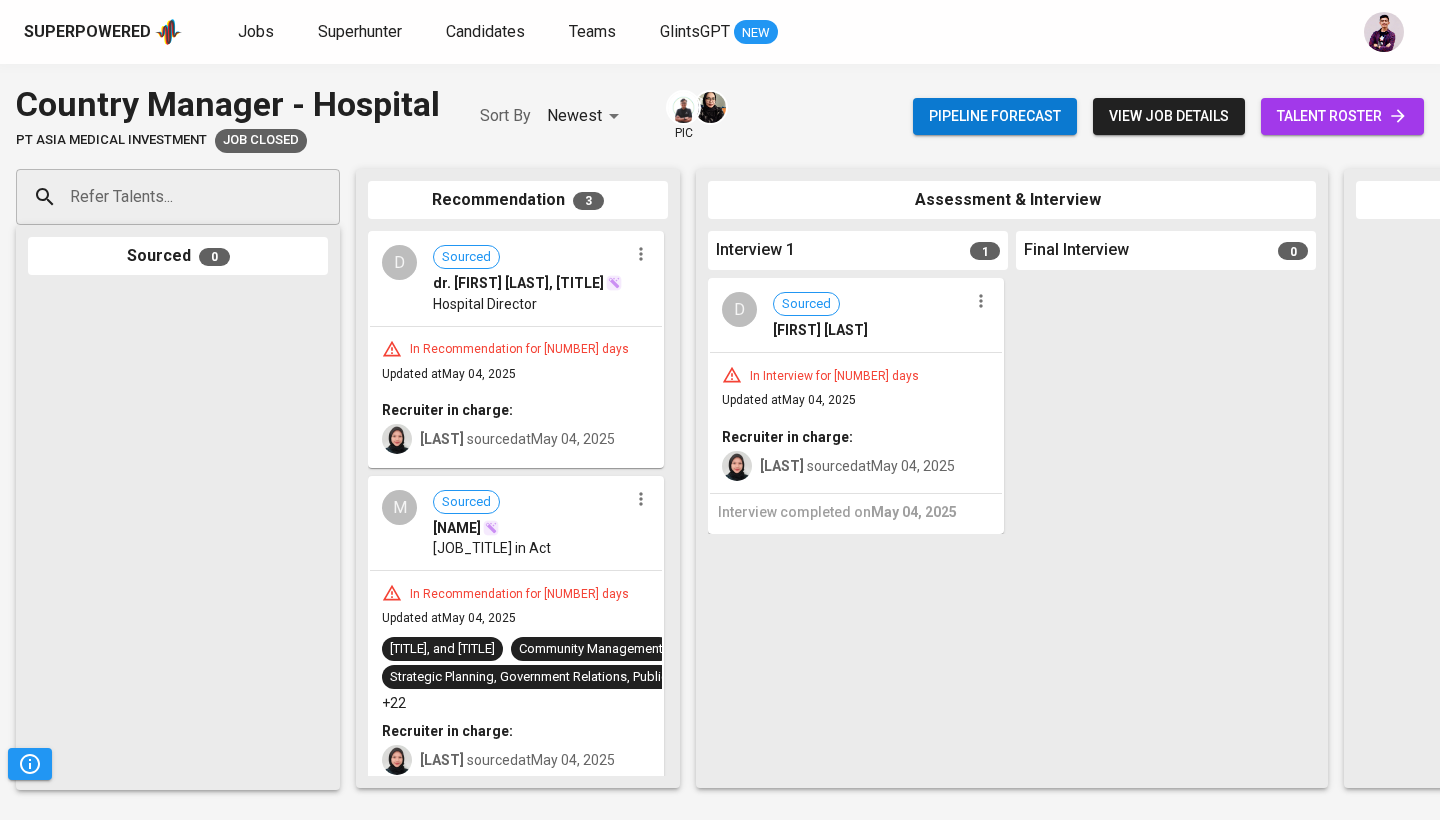 scroll, scrollTop: 0, scrollLeft: 0, axis: both 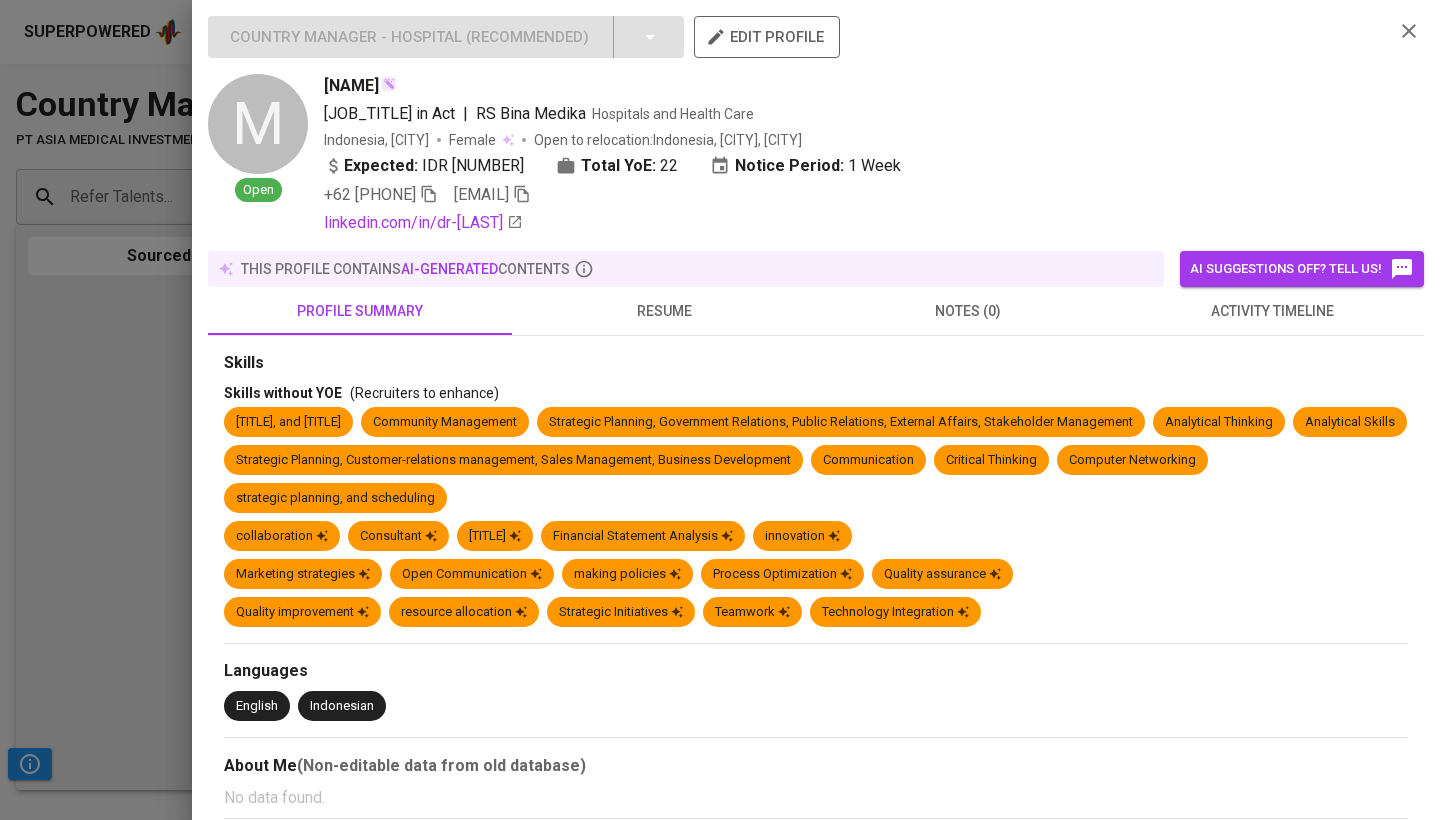 click on "resume" at bounding box center [664, 311] 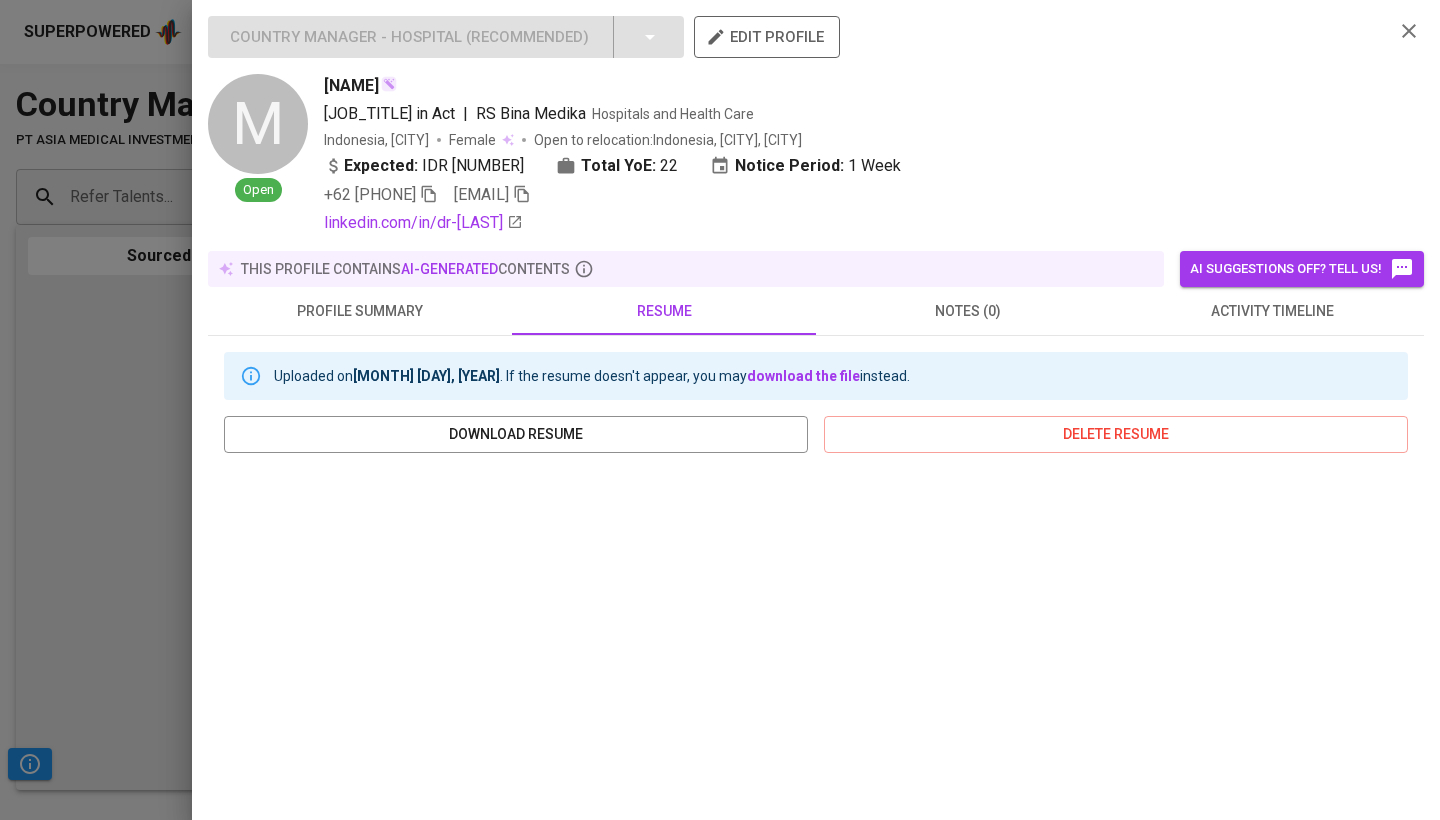 scroll, scrollTop: 0, scrollLeft: 0, axis: both 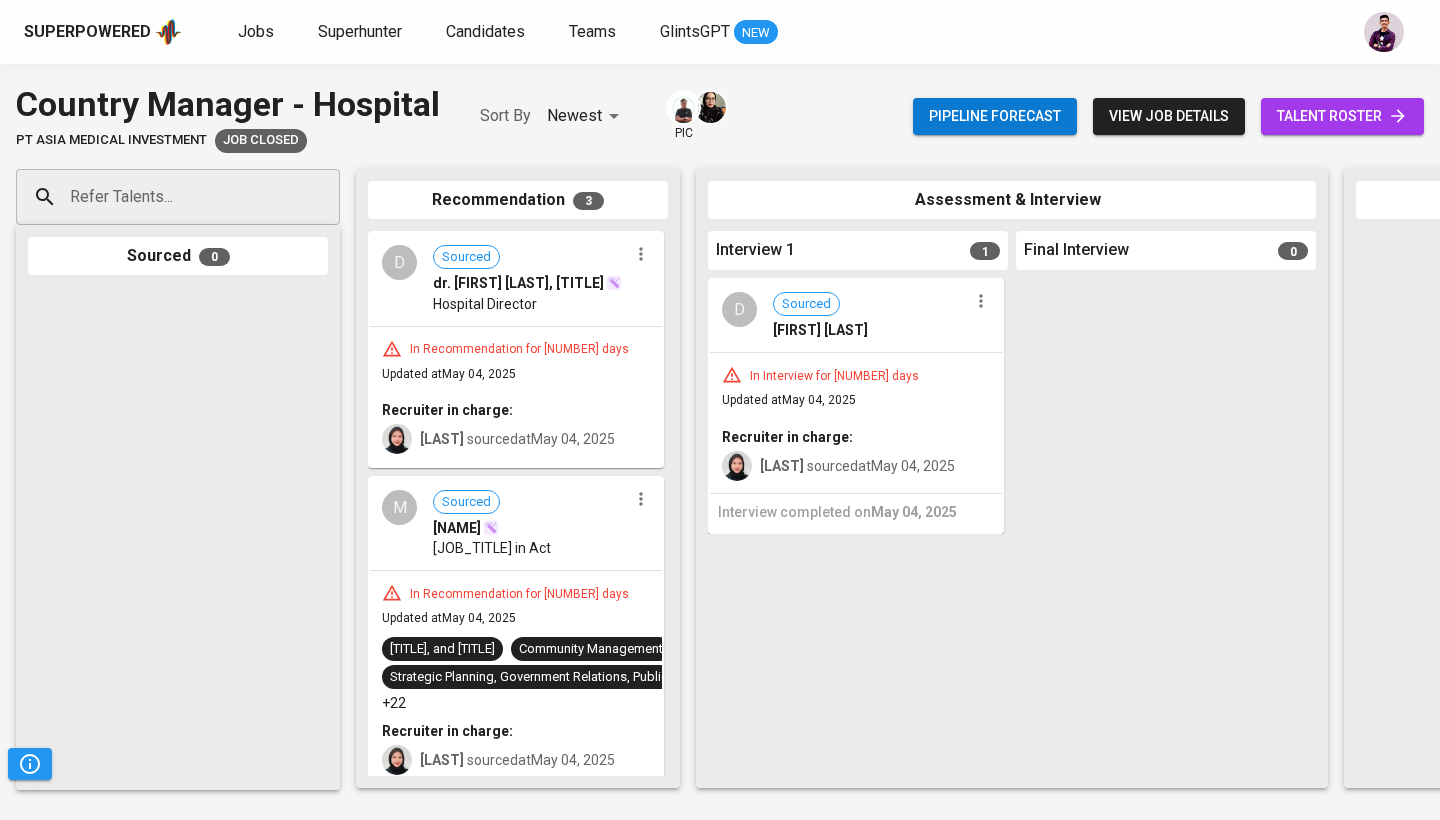 click on "D" at bounding box center (739, 309) 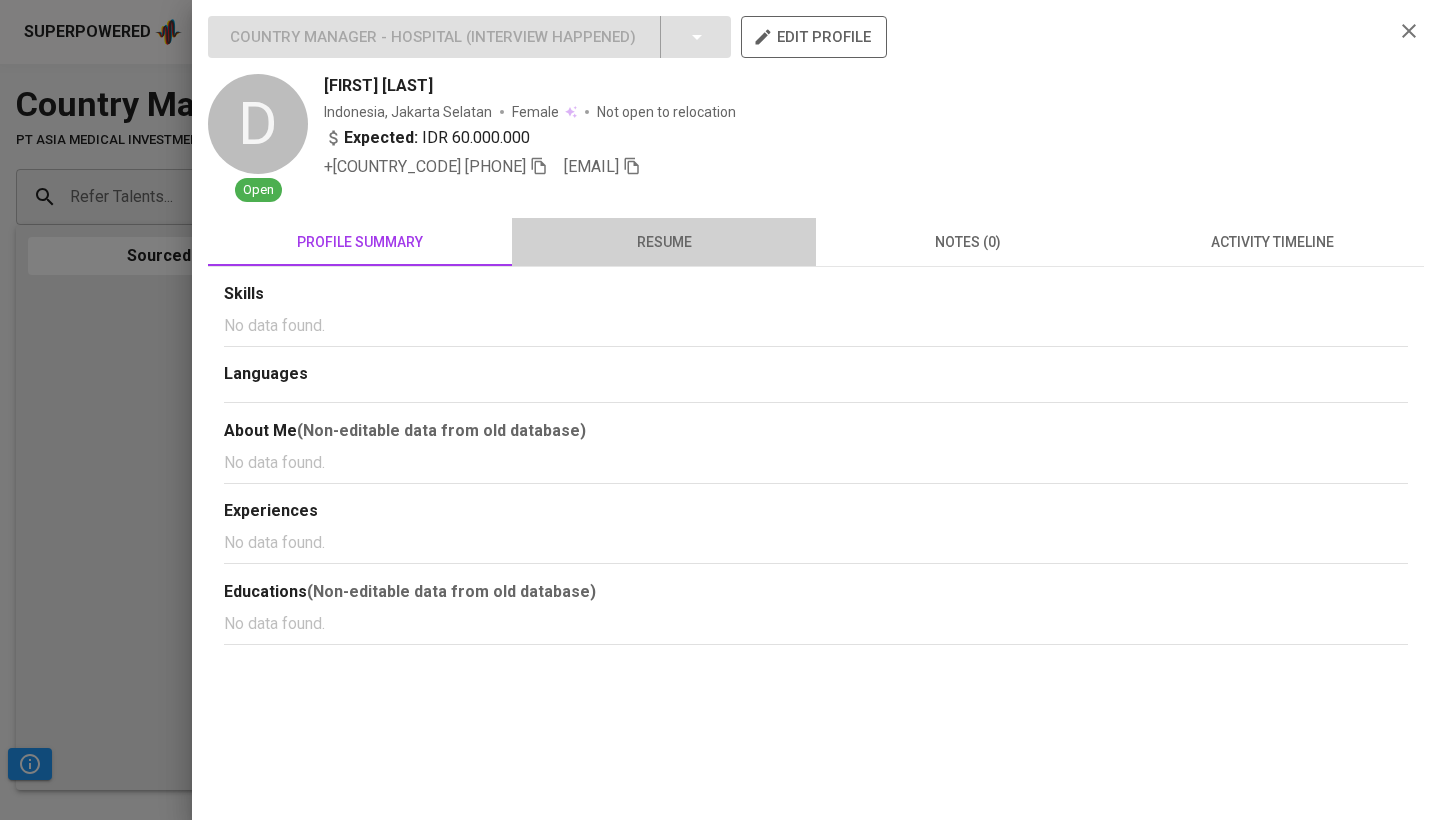 click on "resume" at bounding box center [664, 242] 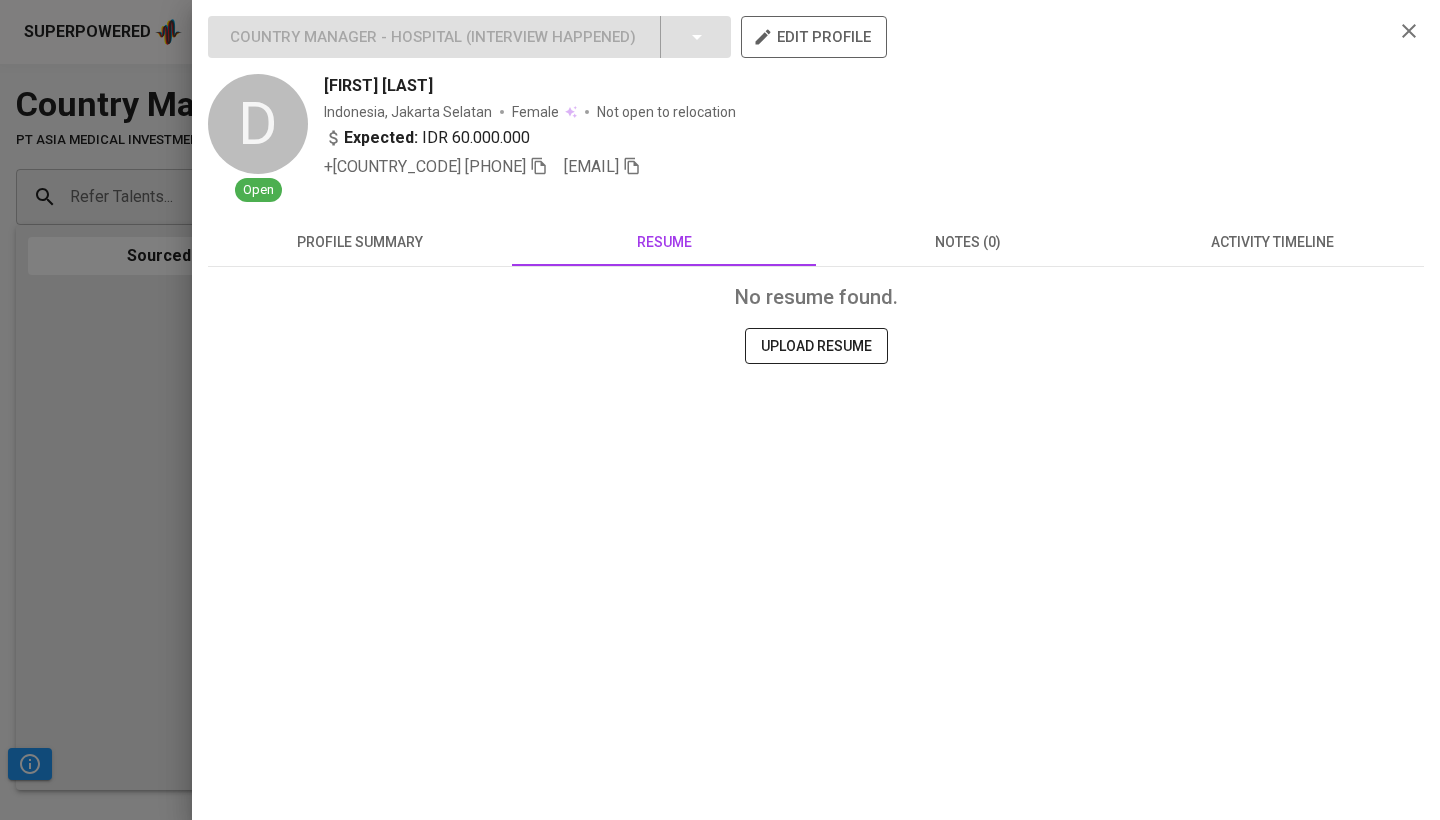 click on "profile summary" at bounding box center (360, 242) 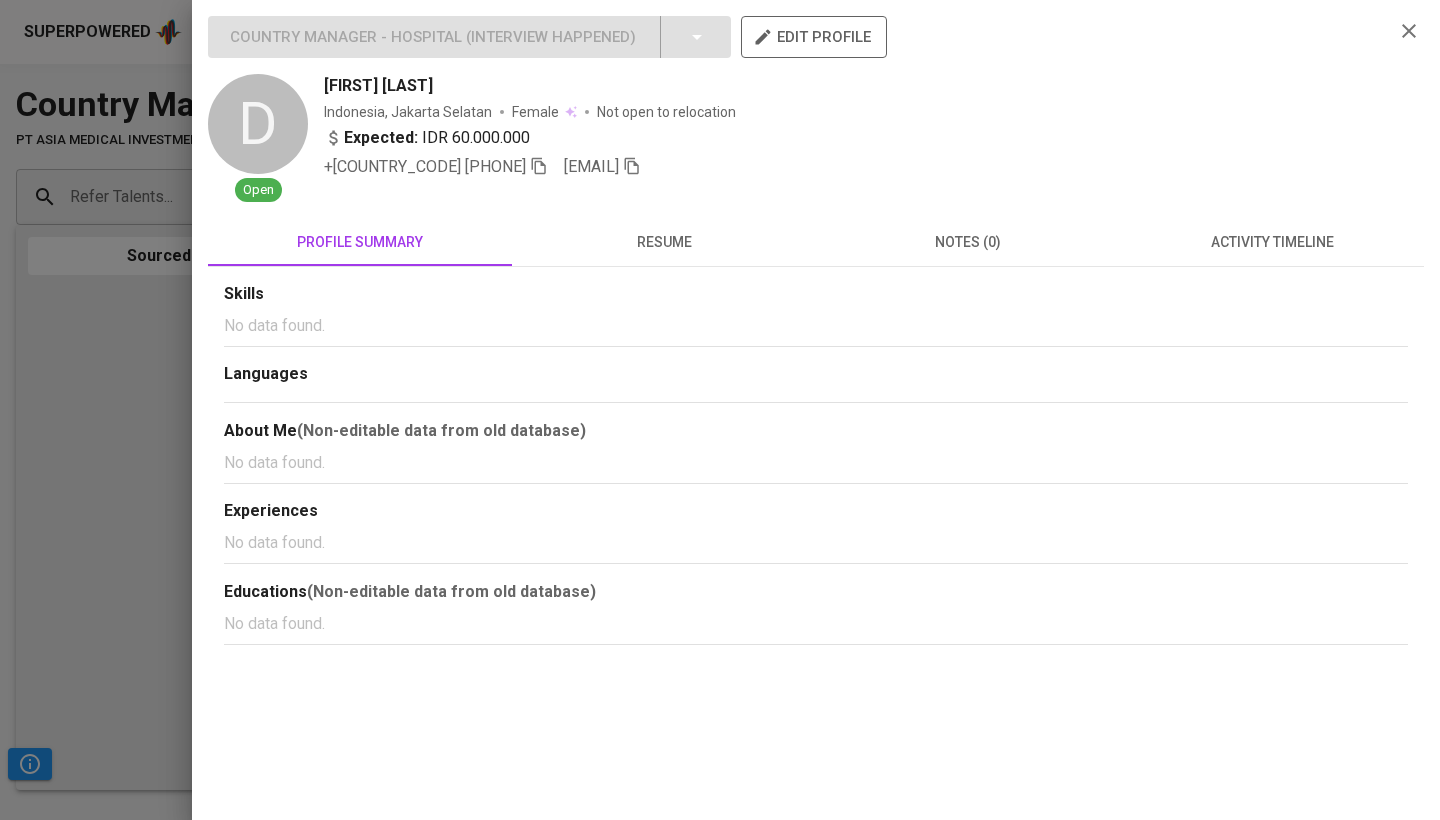 click 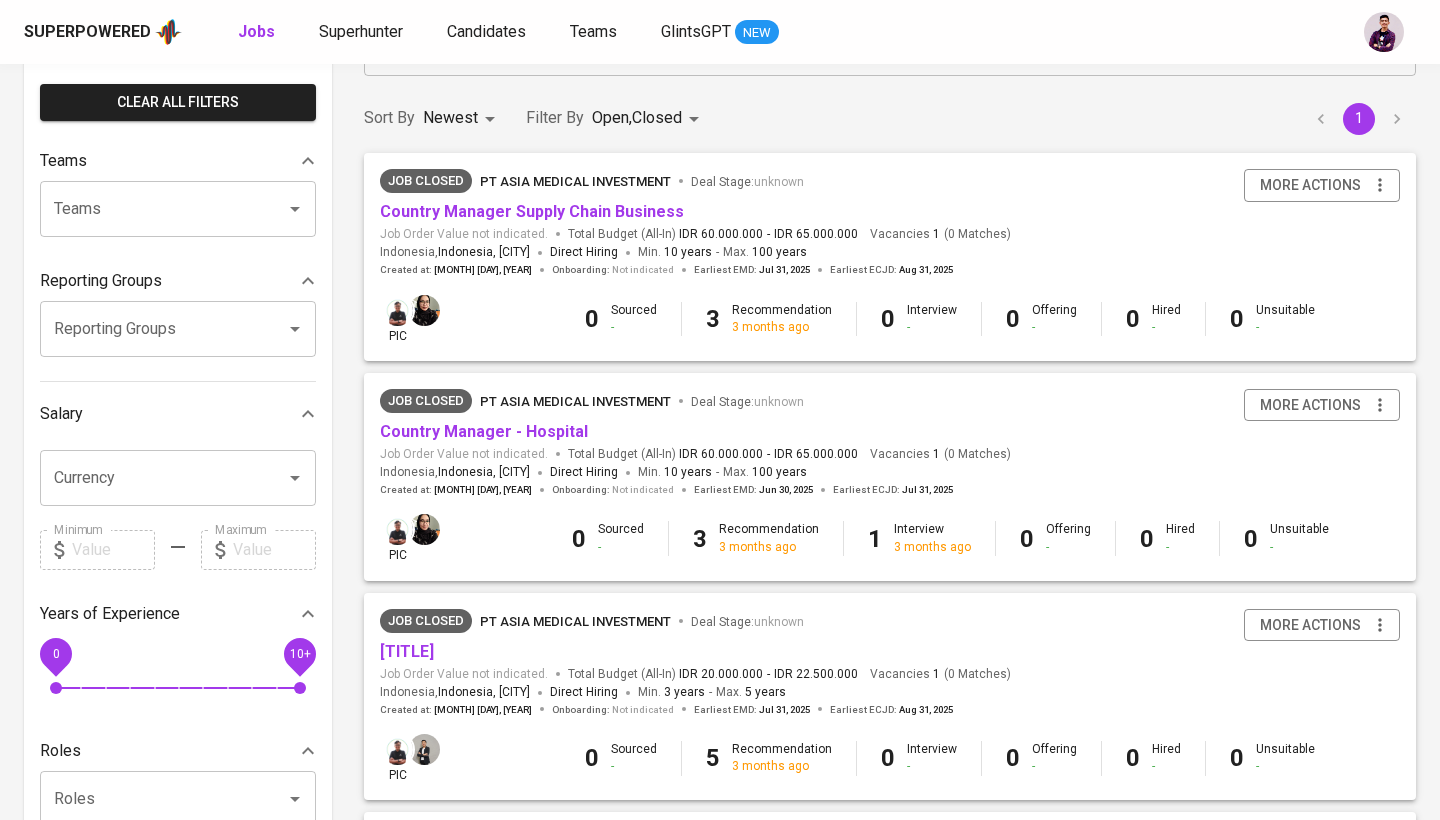scroll, scrollTop: 282, scrollLeft: 0, axis: vertical 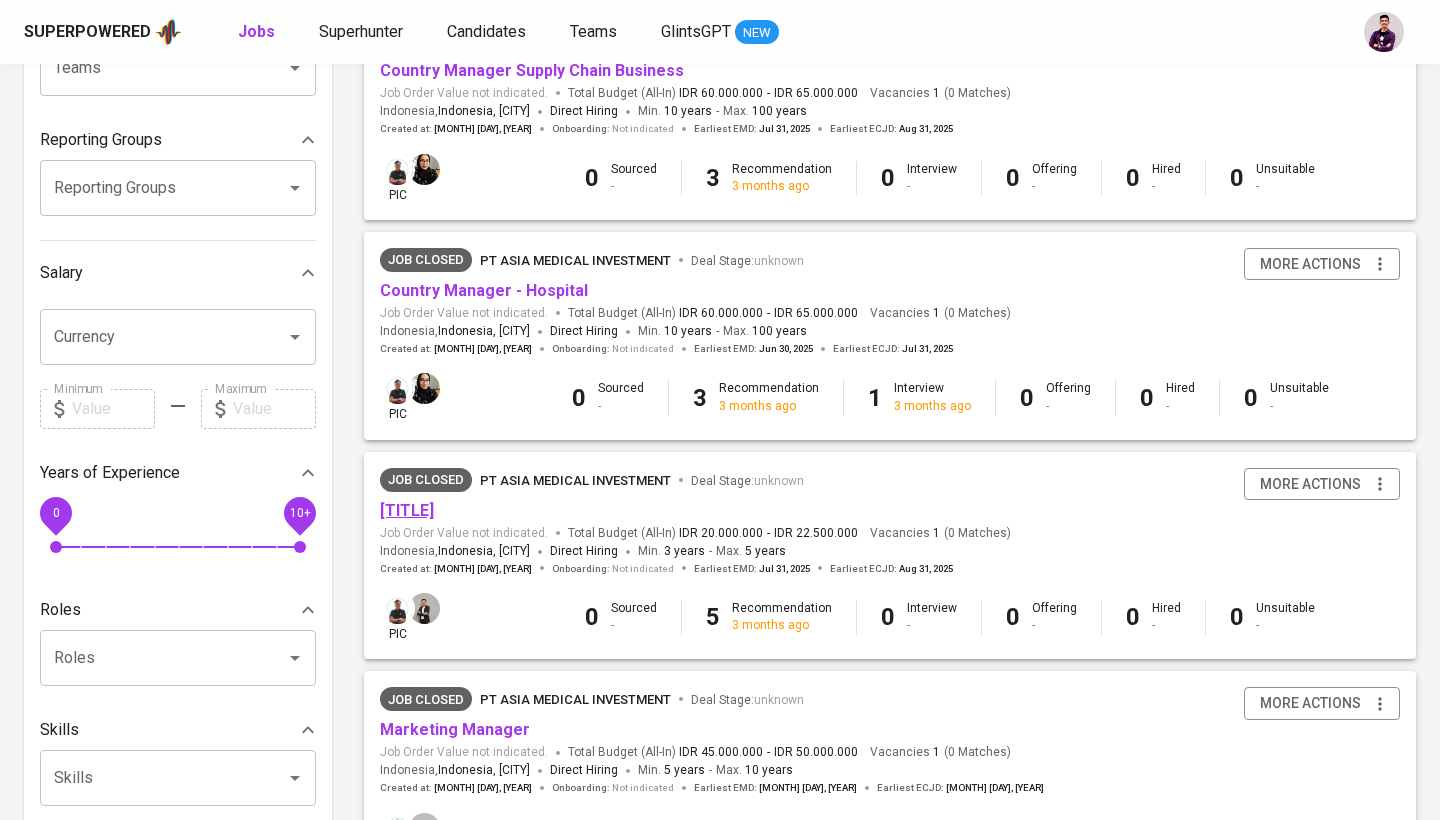 click on "[TITLE]" at bounding box center [407, 510] 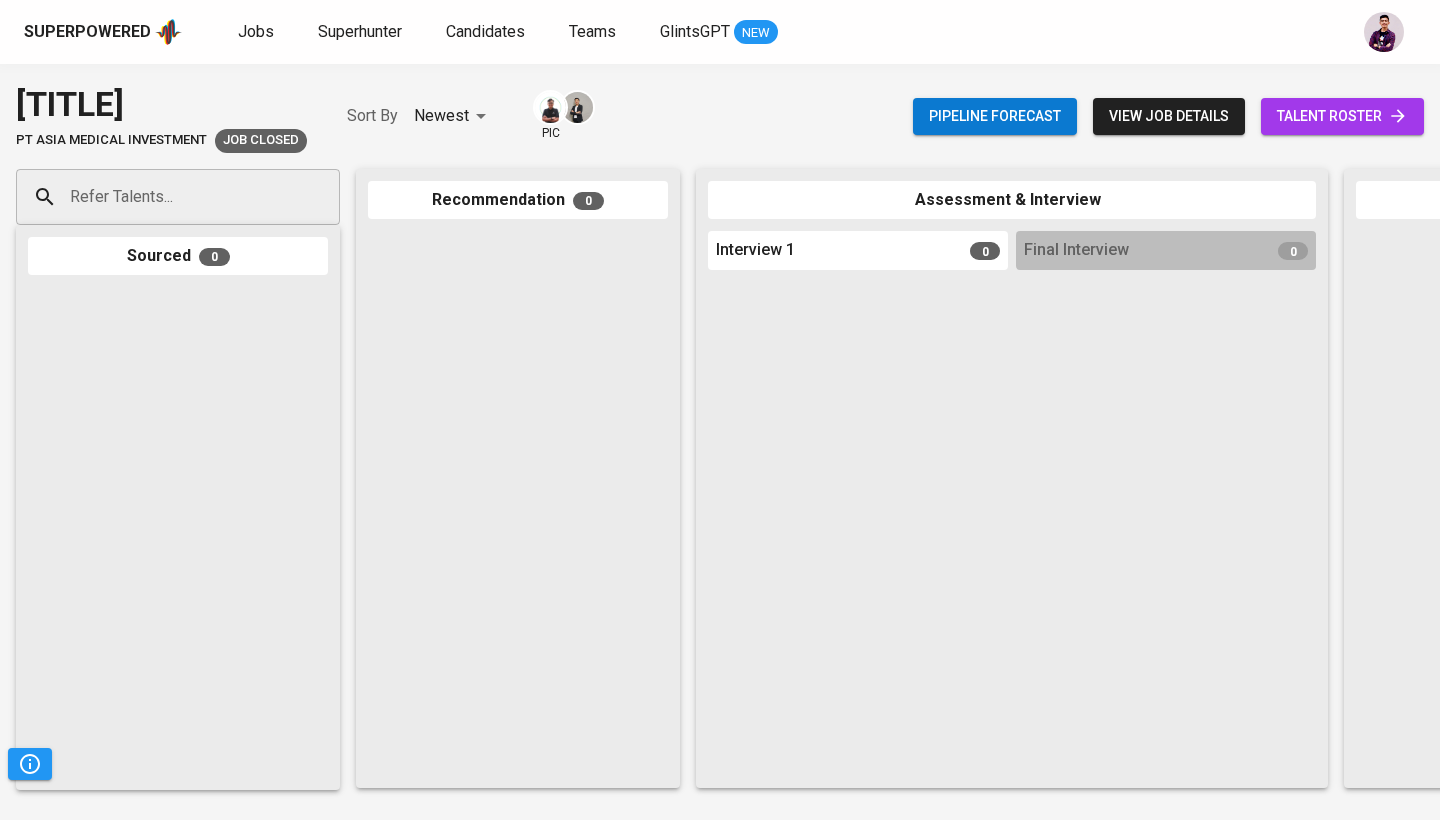 scroll, scrollTop: 0, scrollLeft: 0, axis: both 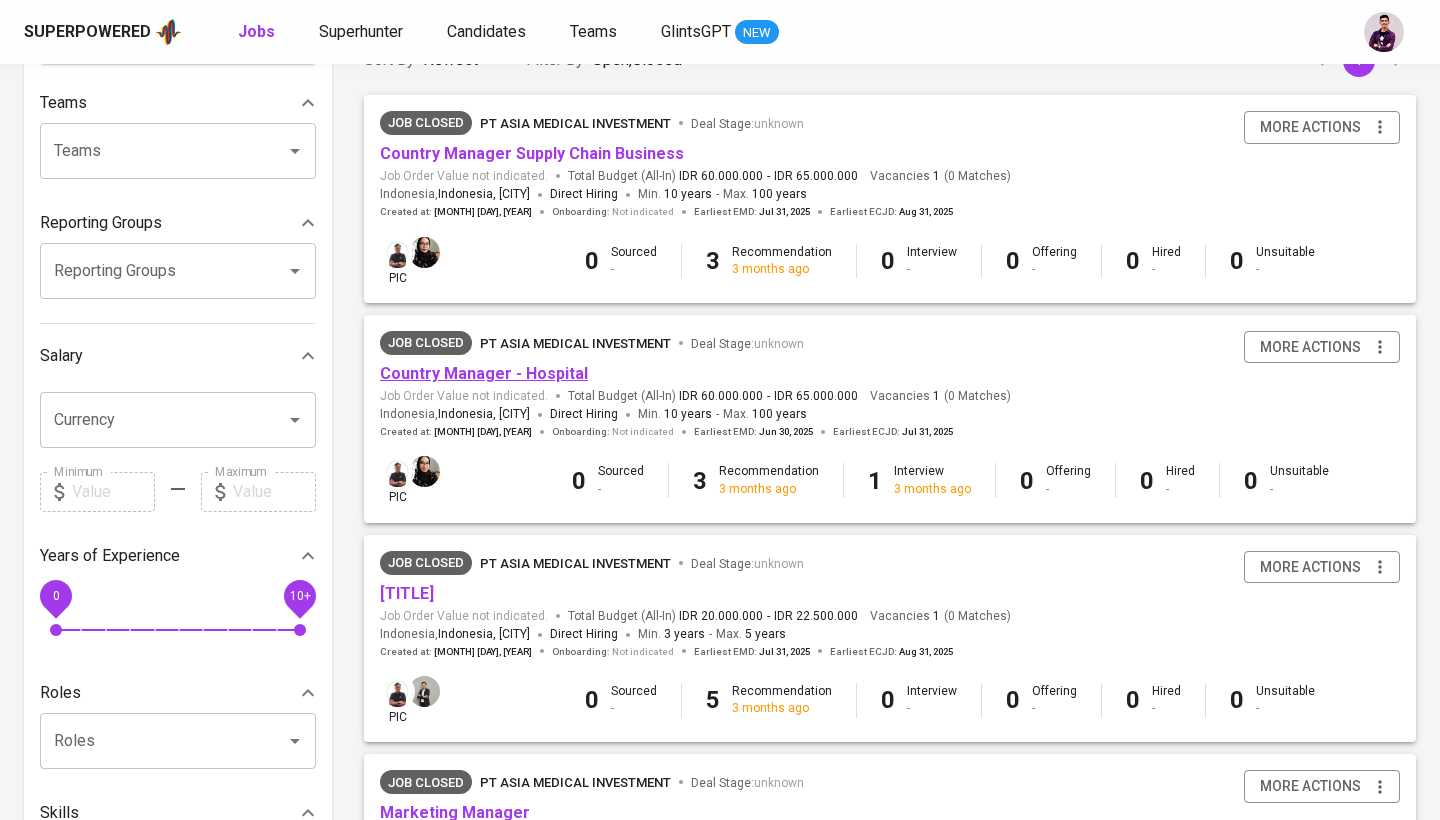 click on "Country Manager - Hospital" at bounding box center (484, 373) 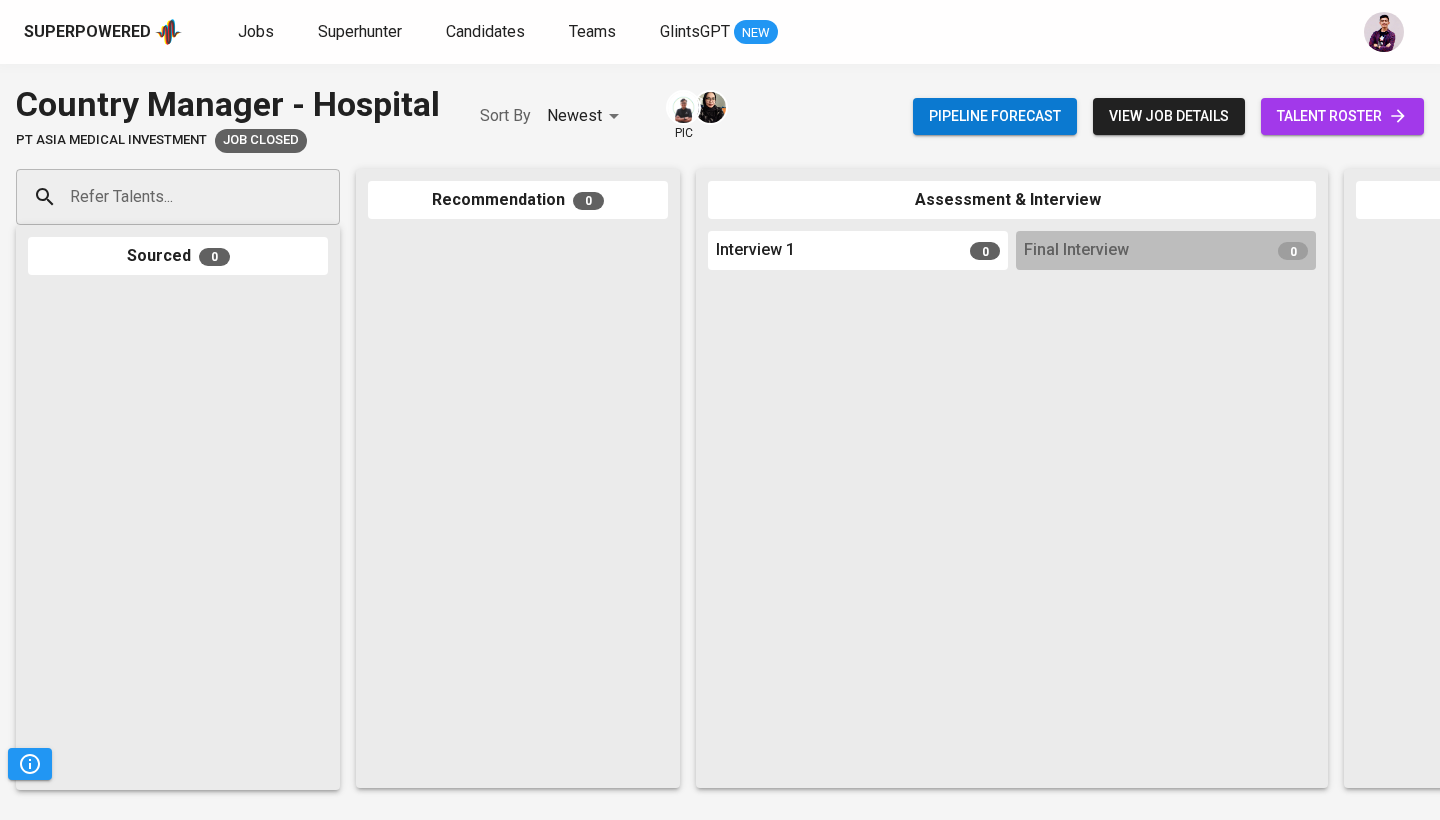 scroll, scrollTop: 0, scrollLeft: 0, axis: both 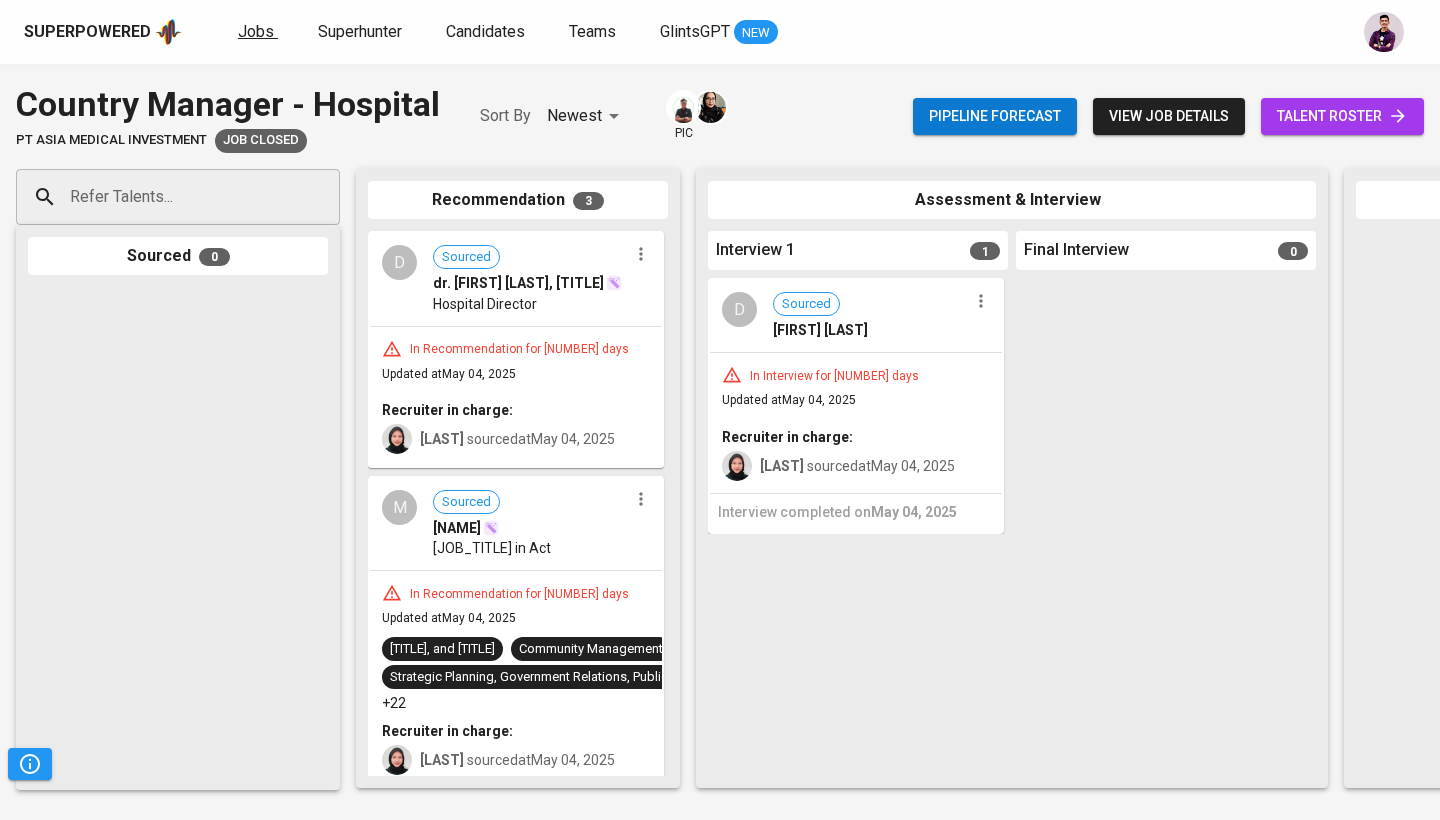 click on "Jobs" at bounding box center (256, 31) 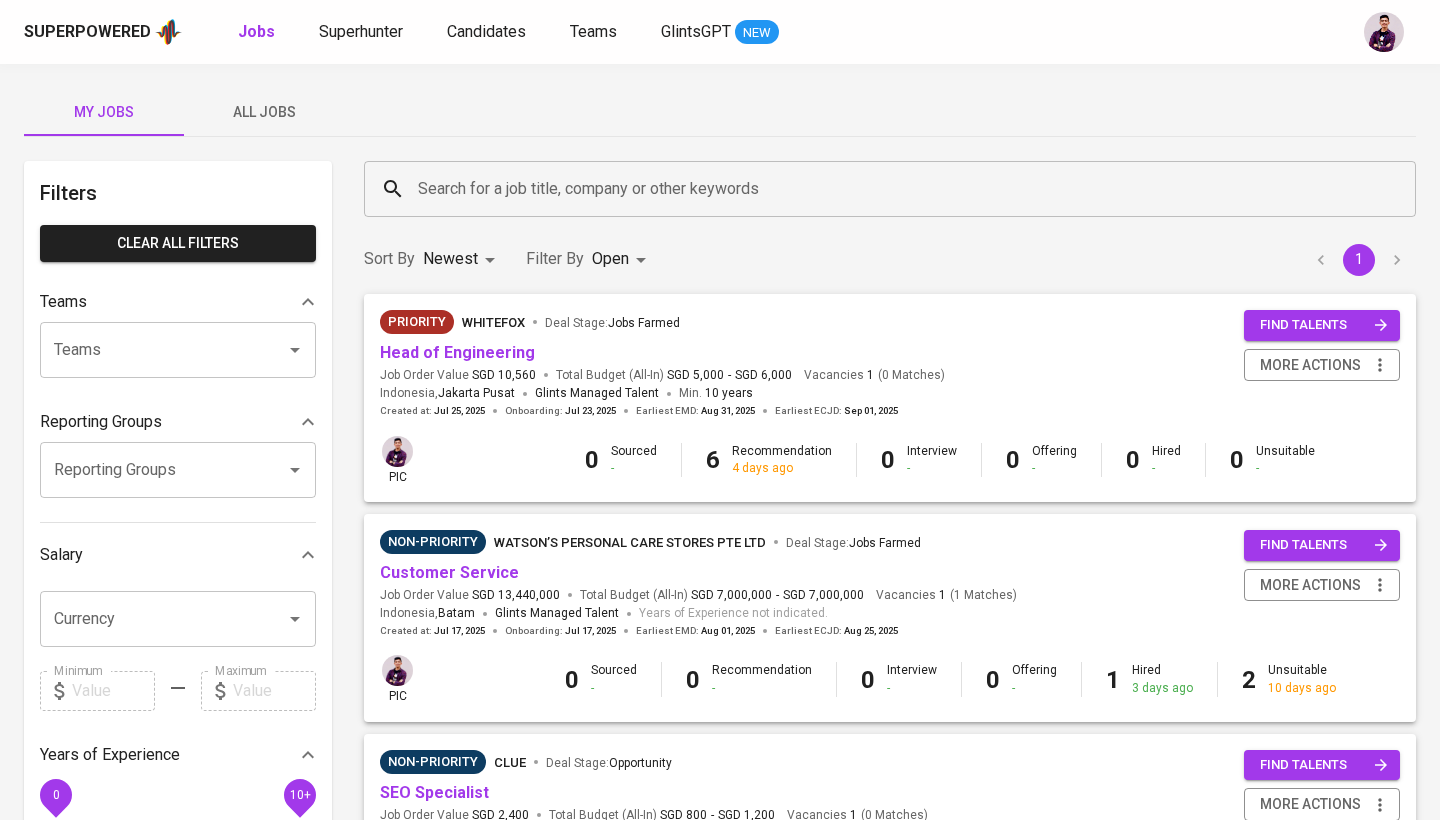 scroll, scrollTop: 0, scrollLeft: 0, axis: both 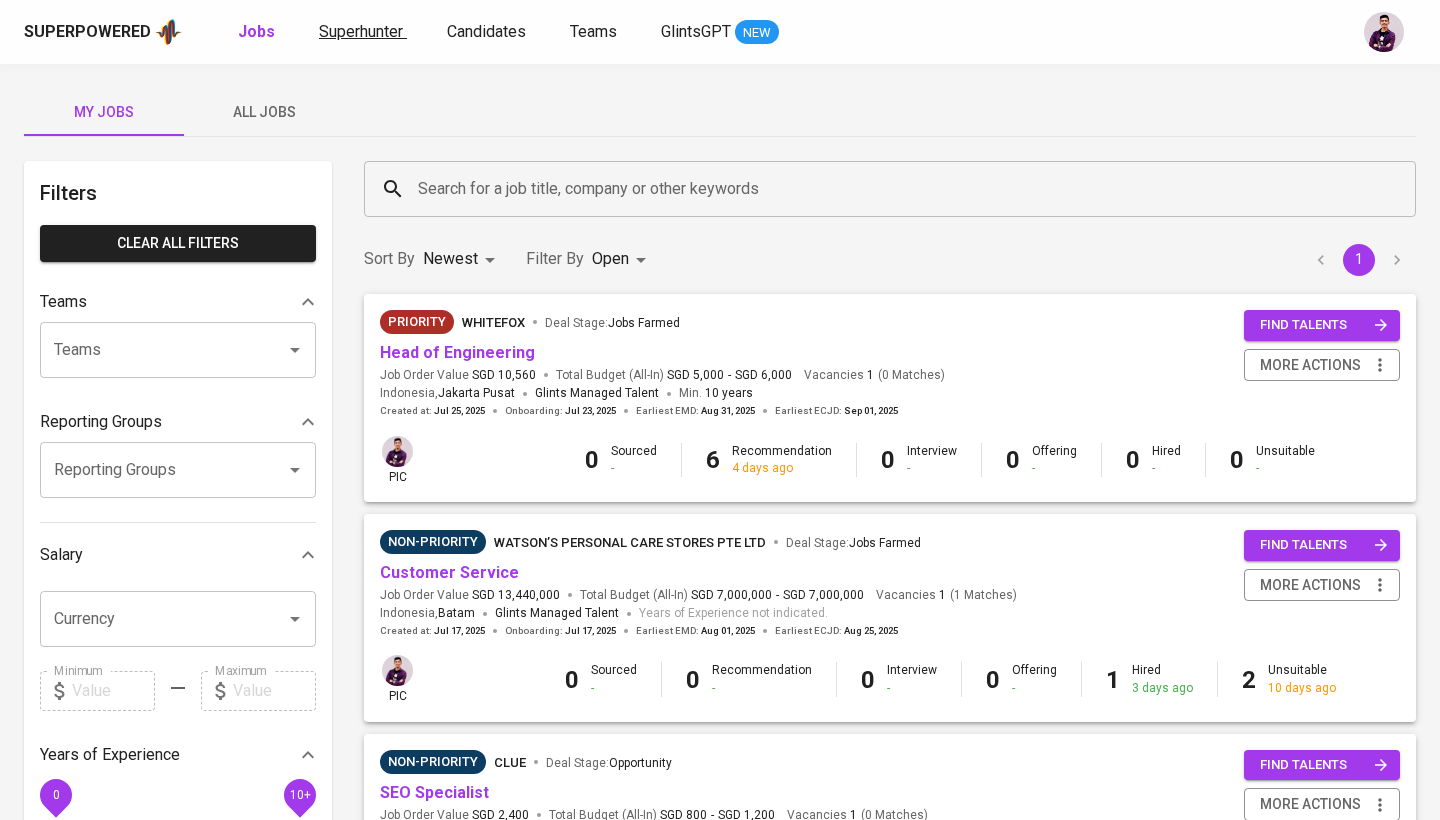 click on "Superhunter" at bounding box center [361, 31] 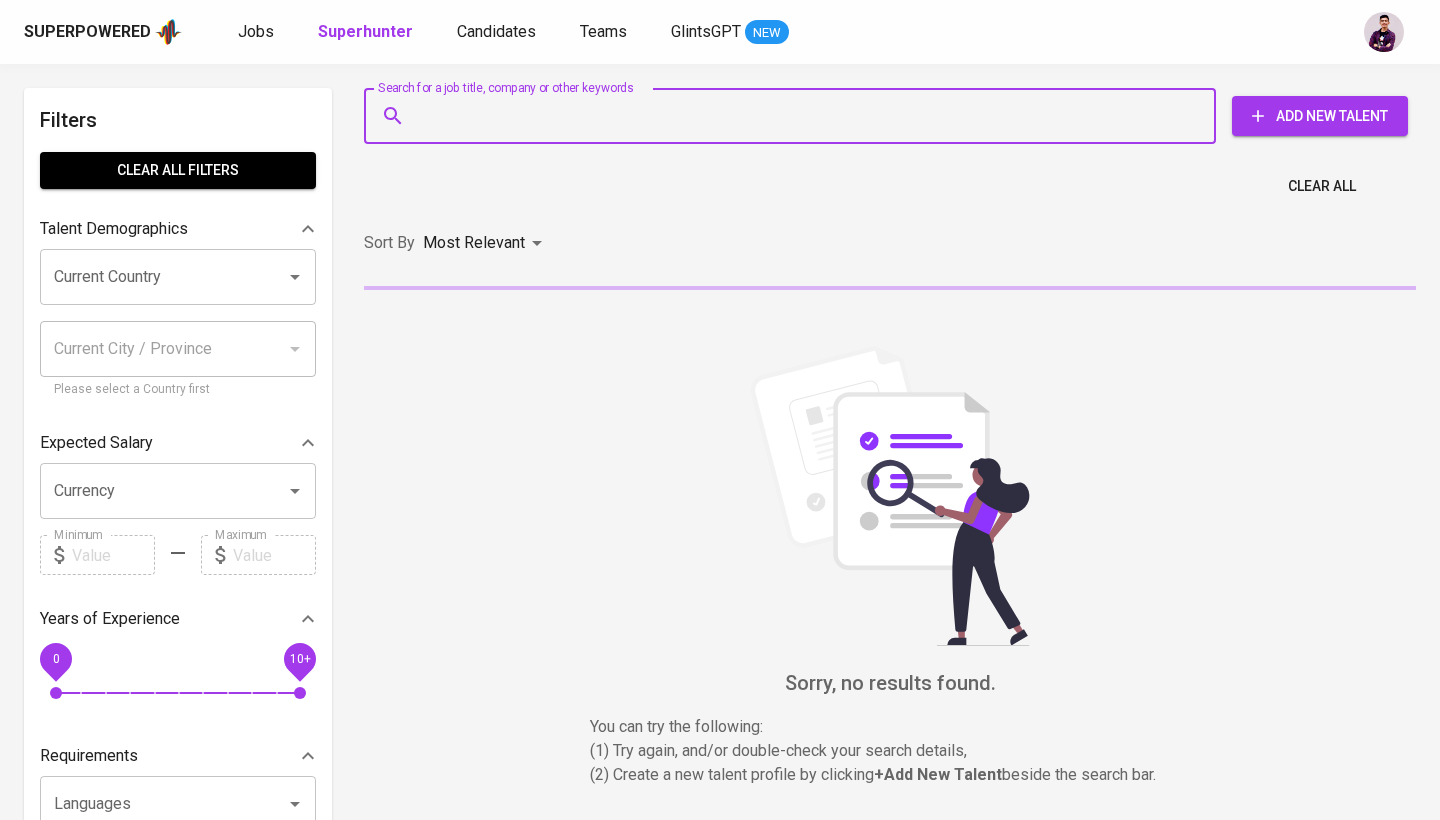 click on "Search for a job title, company or other keywords" at bounding box center (795, 116) 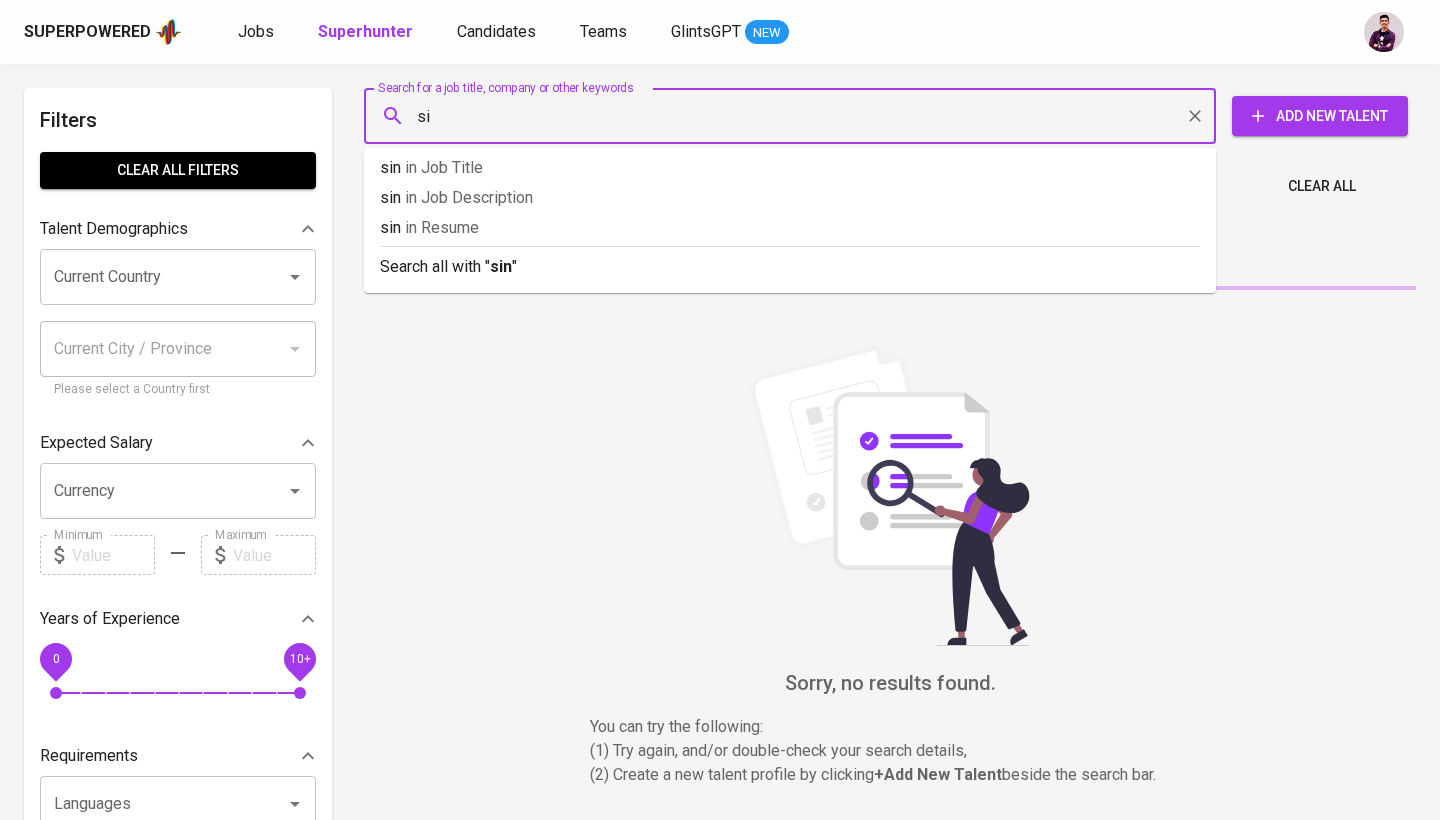 type on "s" 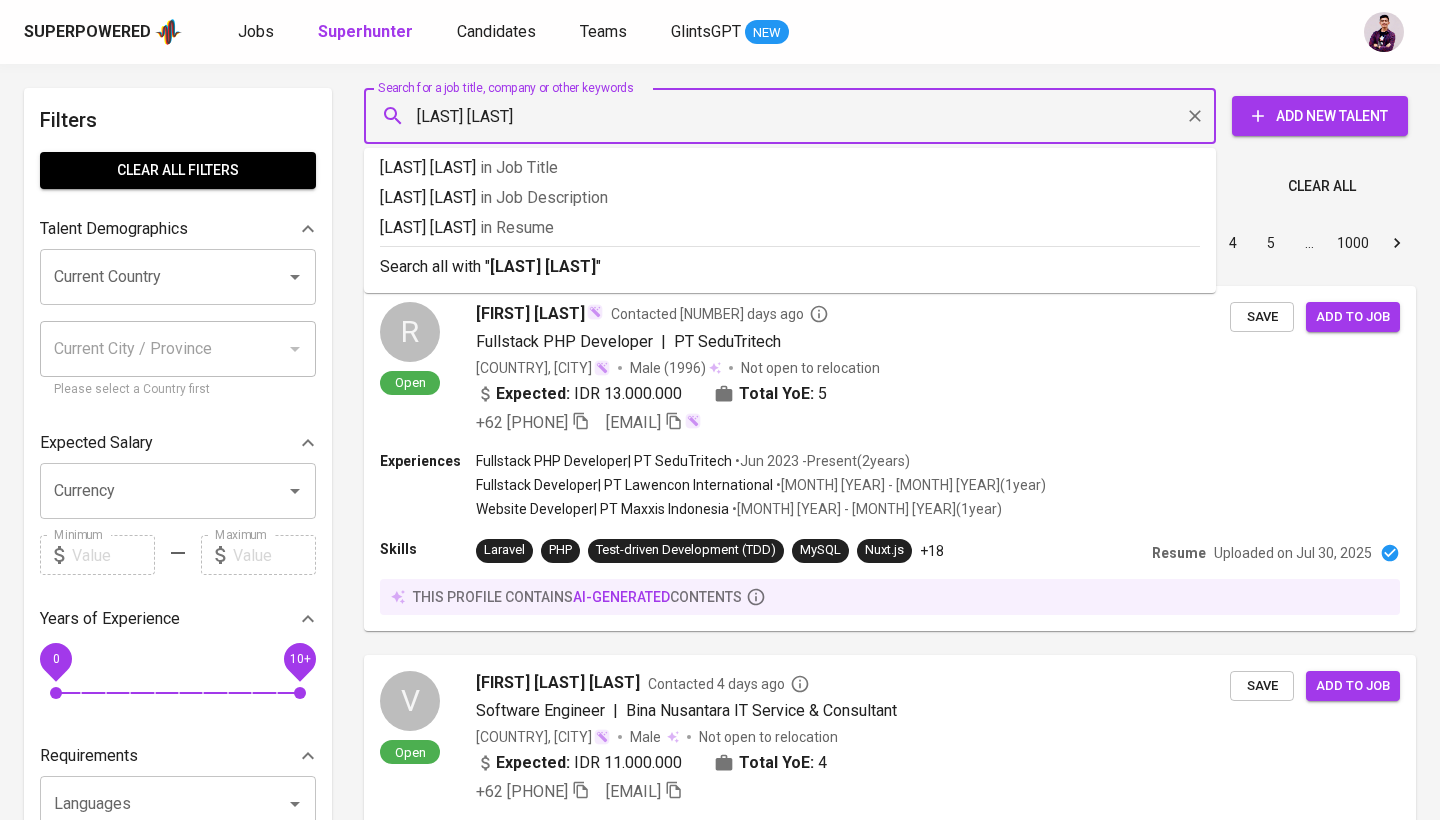 type on "[FIRST] [LAST]" 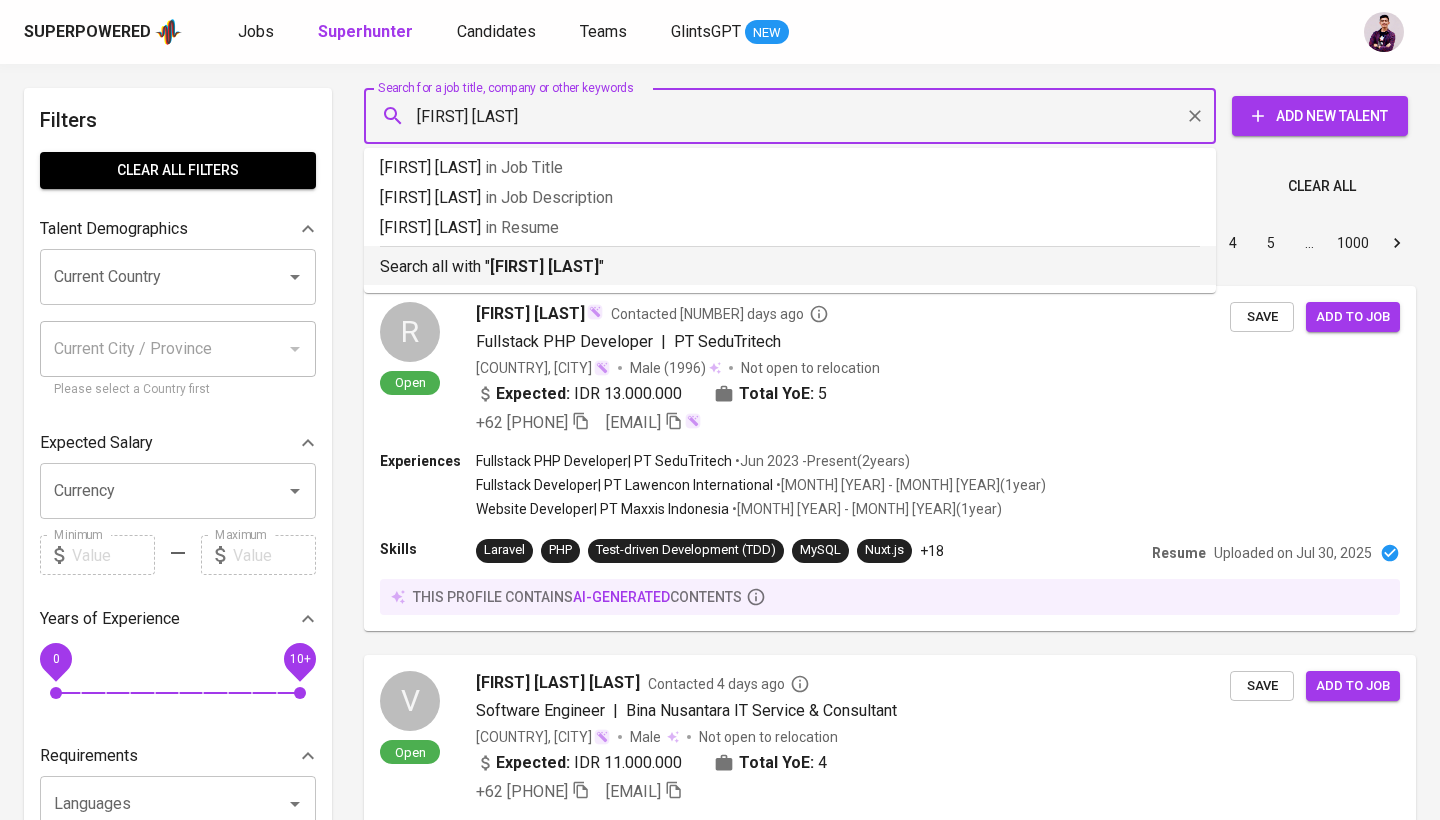 click on "[FIRST] [LAST]" at bounding box center [544, 266] 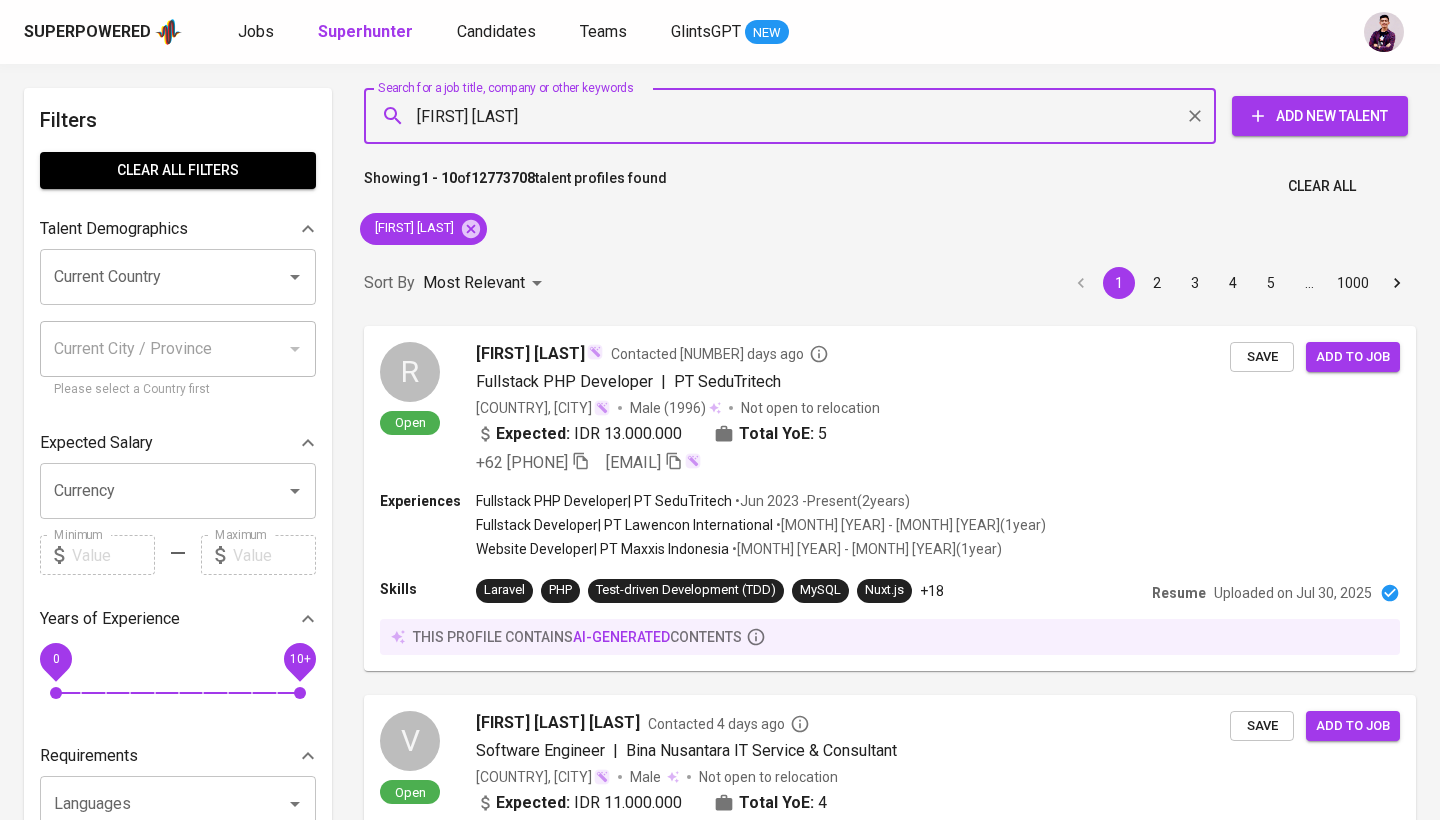 type 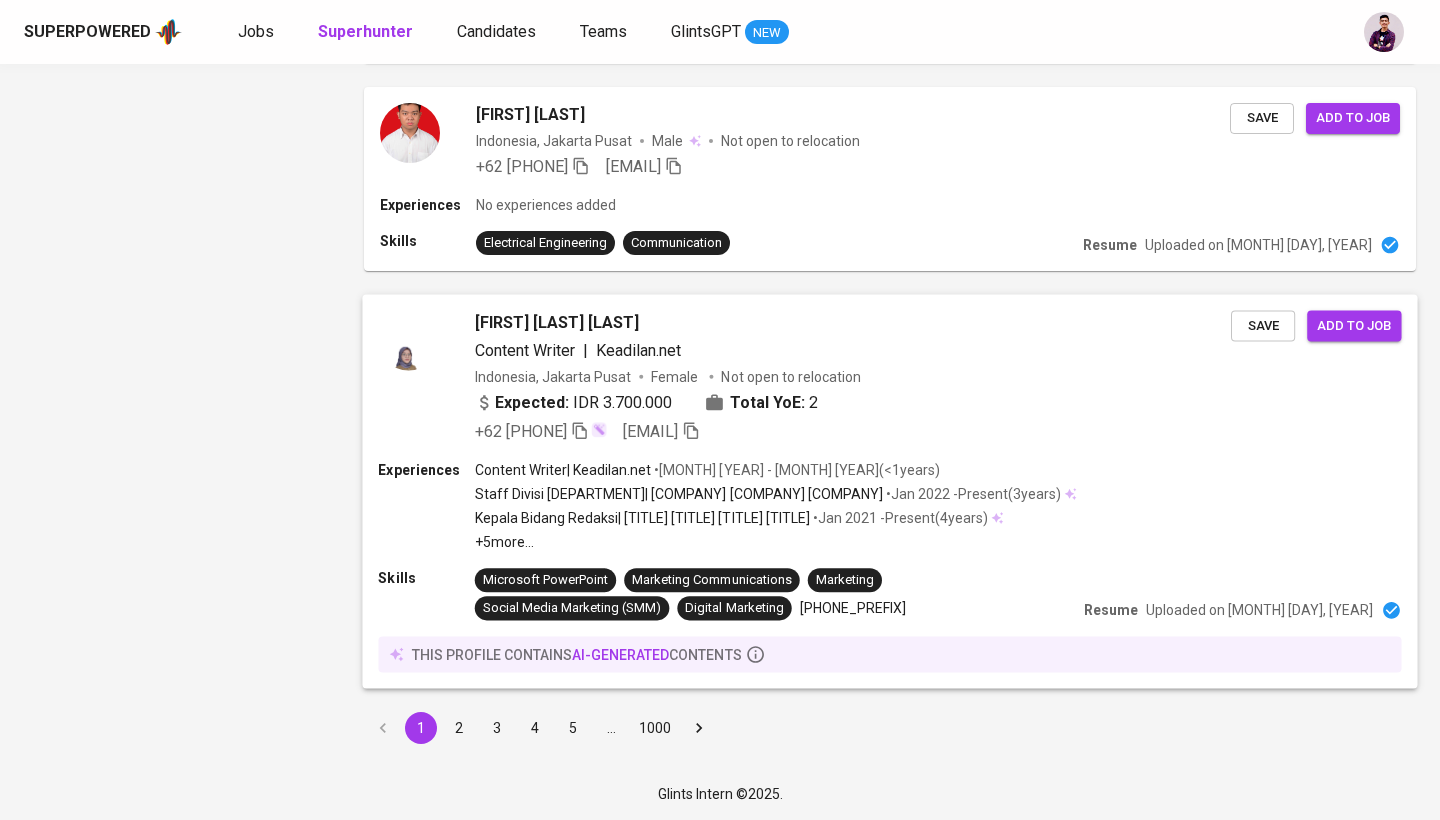 scroll, scrollTop: 3136, scrollLeft: 0, axis: vertical 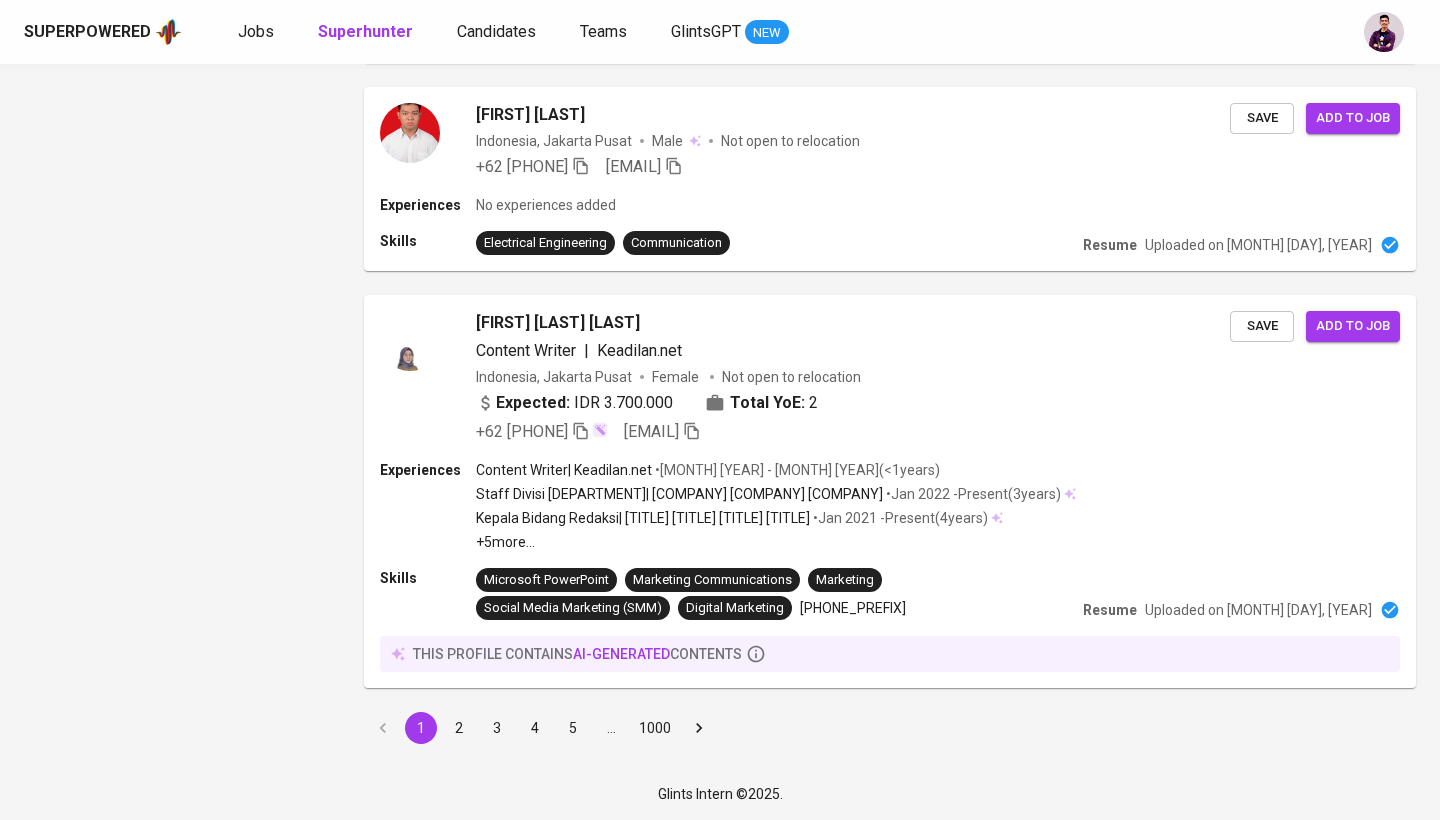 click on "2" at bounding box center (459, 728) 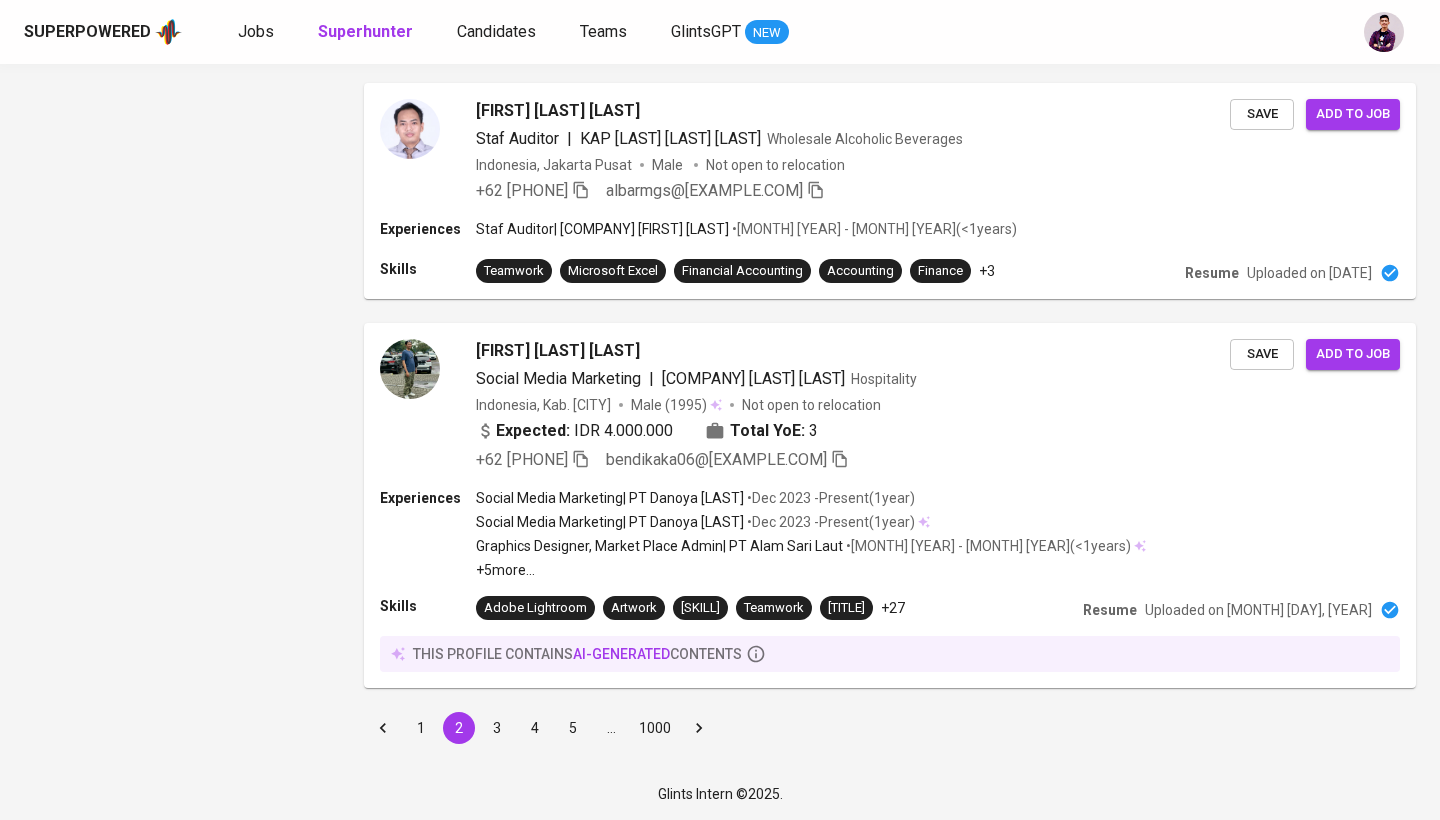 scroll, scrollTop: 3063, scrollLeft: 0, axis: vertical 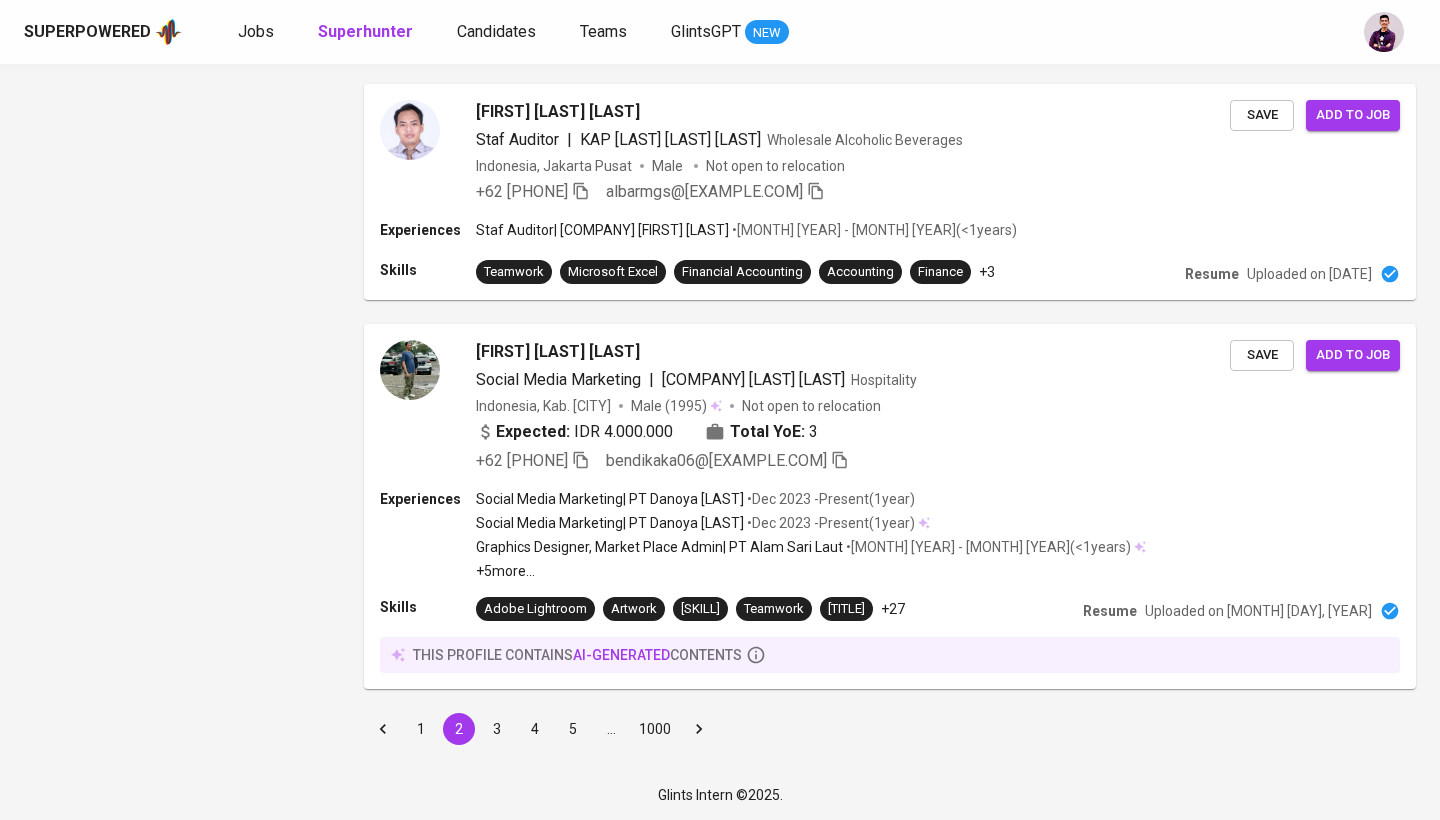click on "3" at bounding box center [497, 729] 